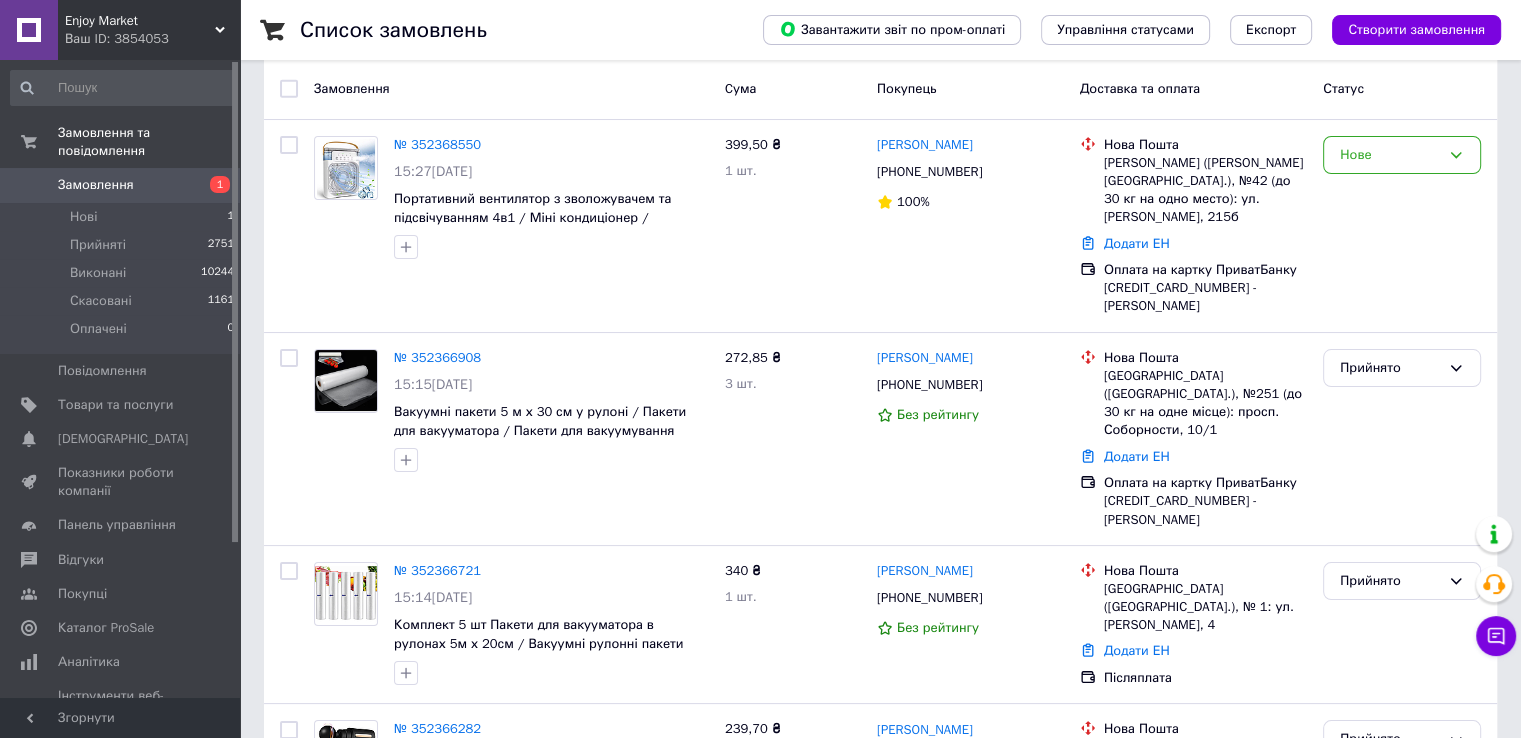 scroll, scrollTop: 0, scrollLeft: 0, axis: both 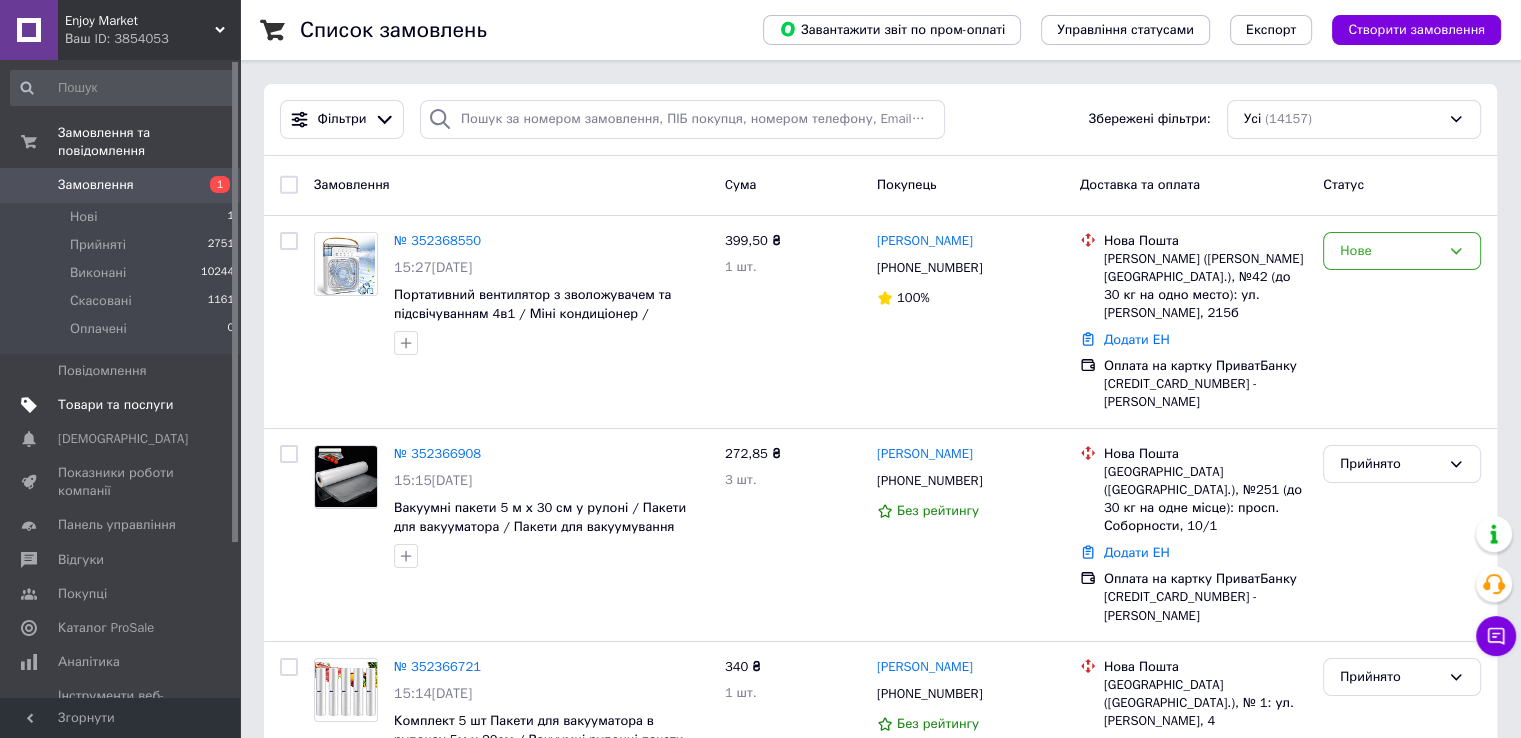 click on "Товари та послуги" at bounding box center [115, 405] 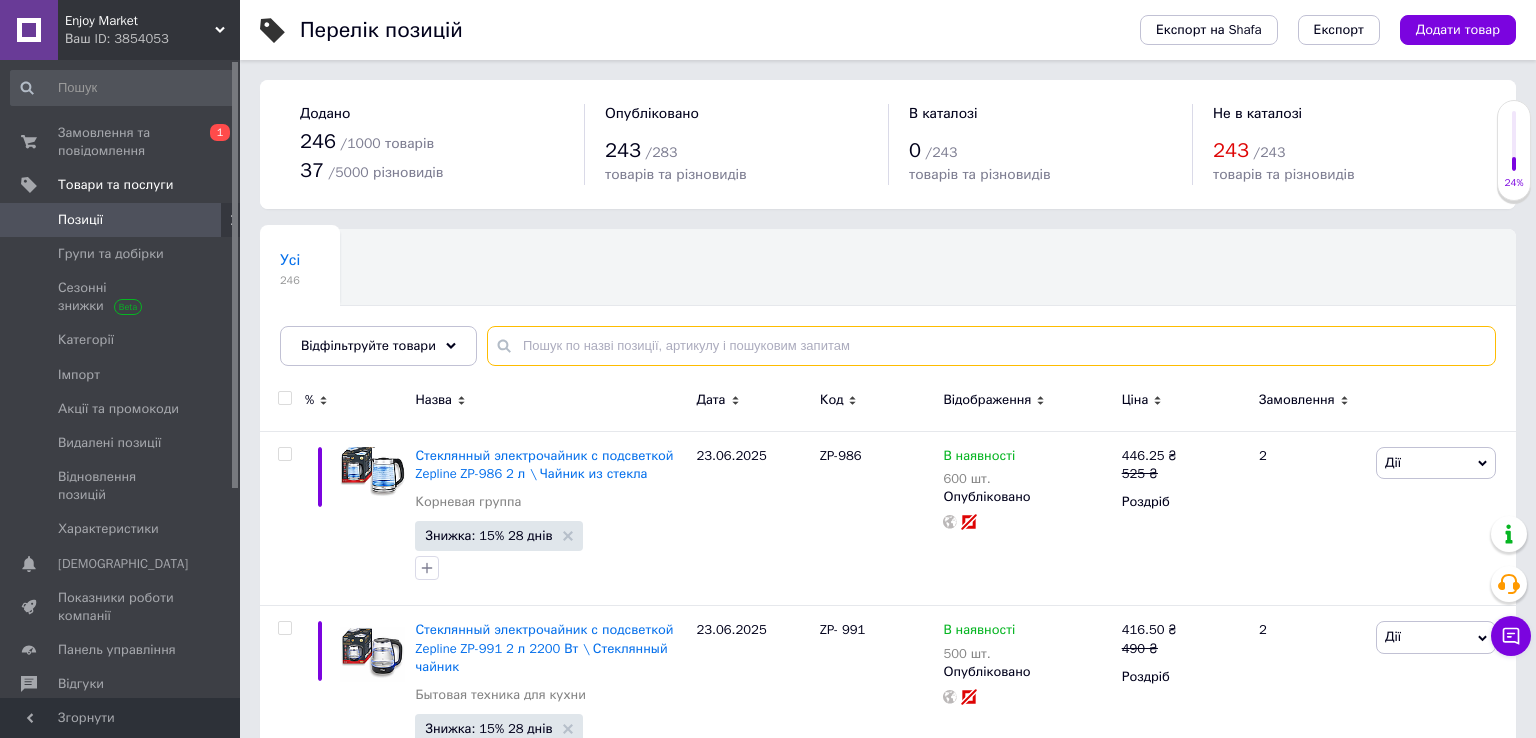 click at bounding box center [991, 346] 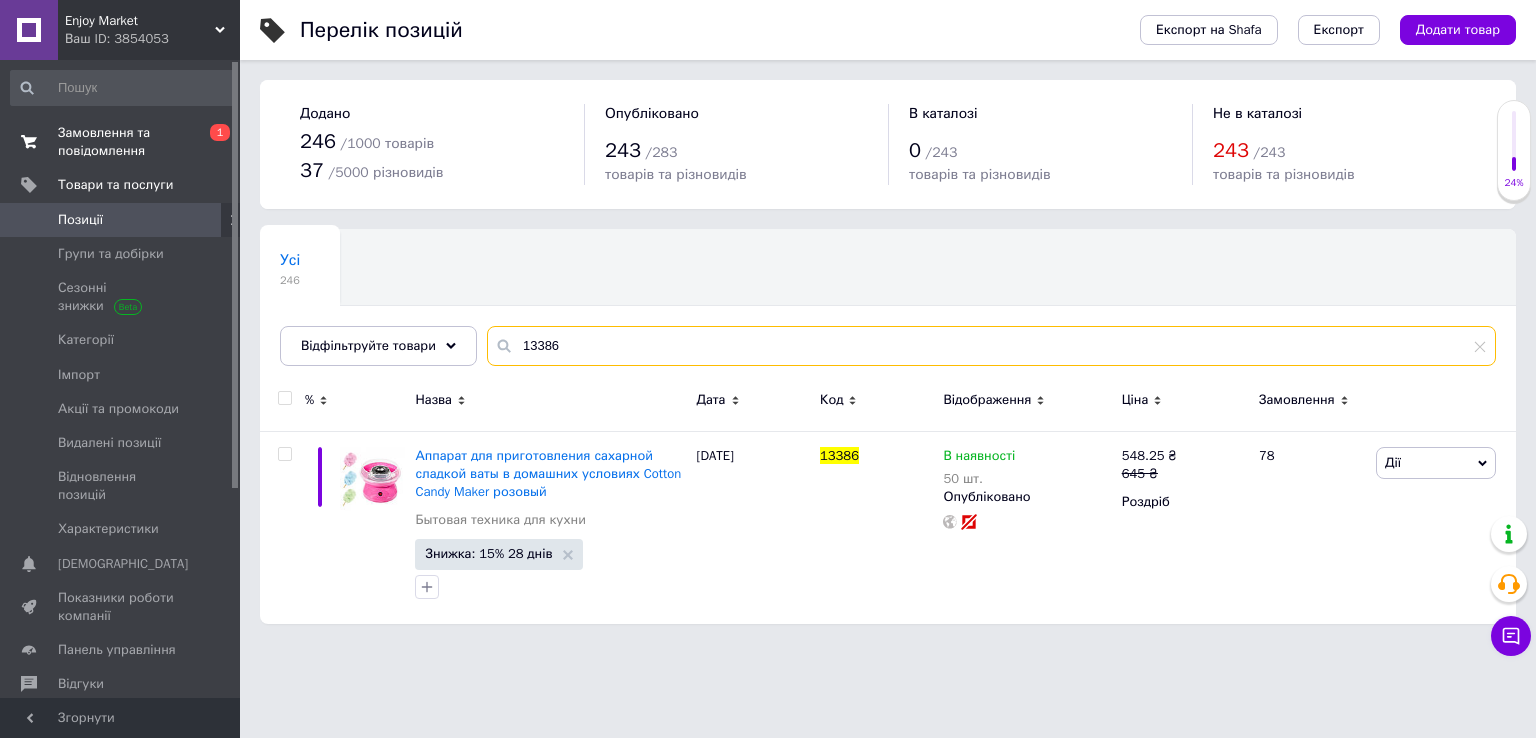 type on "13386" 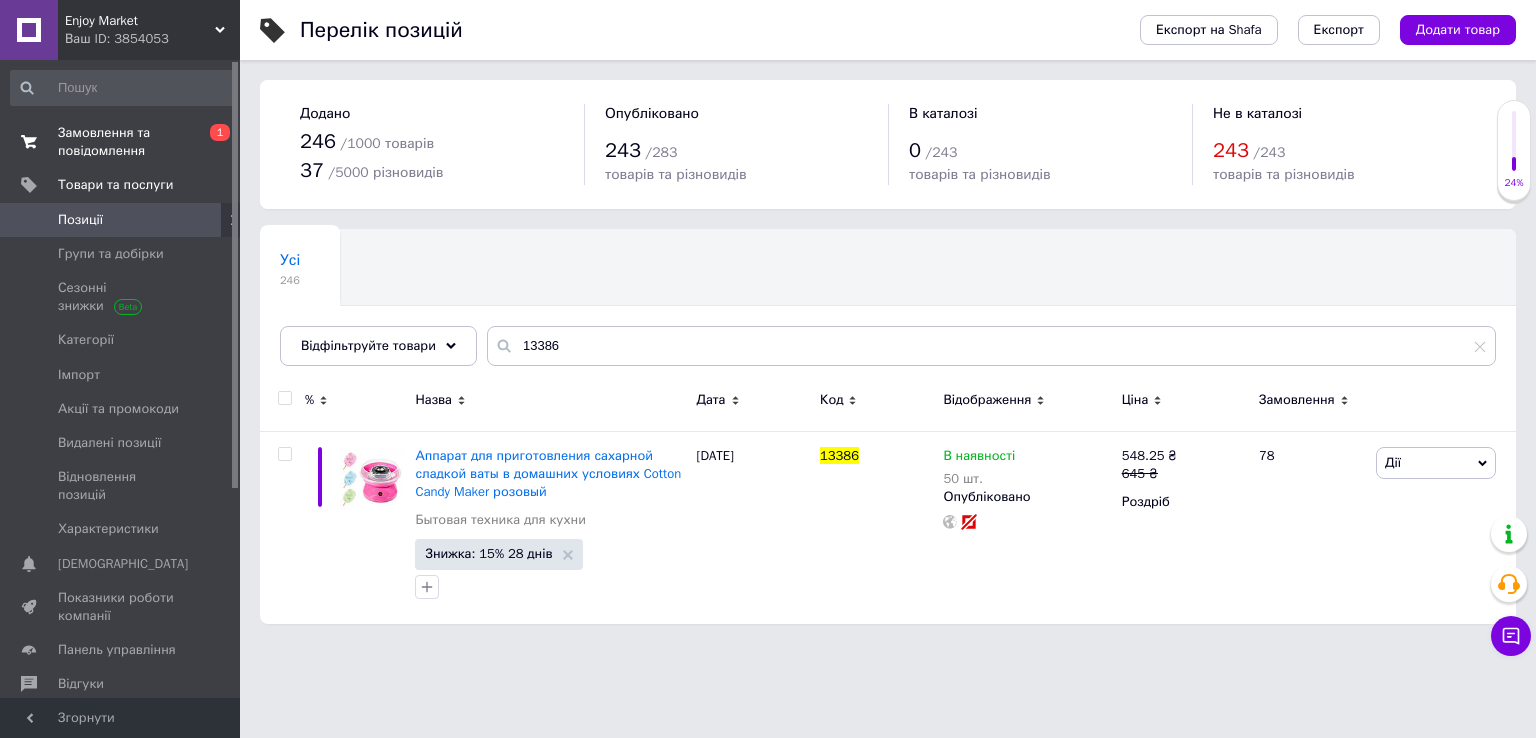 click on "Замовлення та повідомлення" at bounding box center [121, 142] 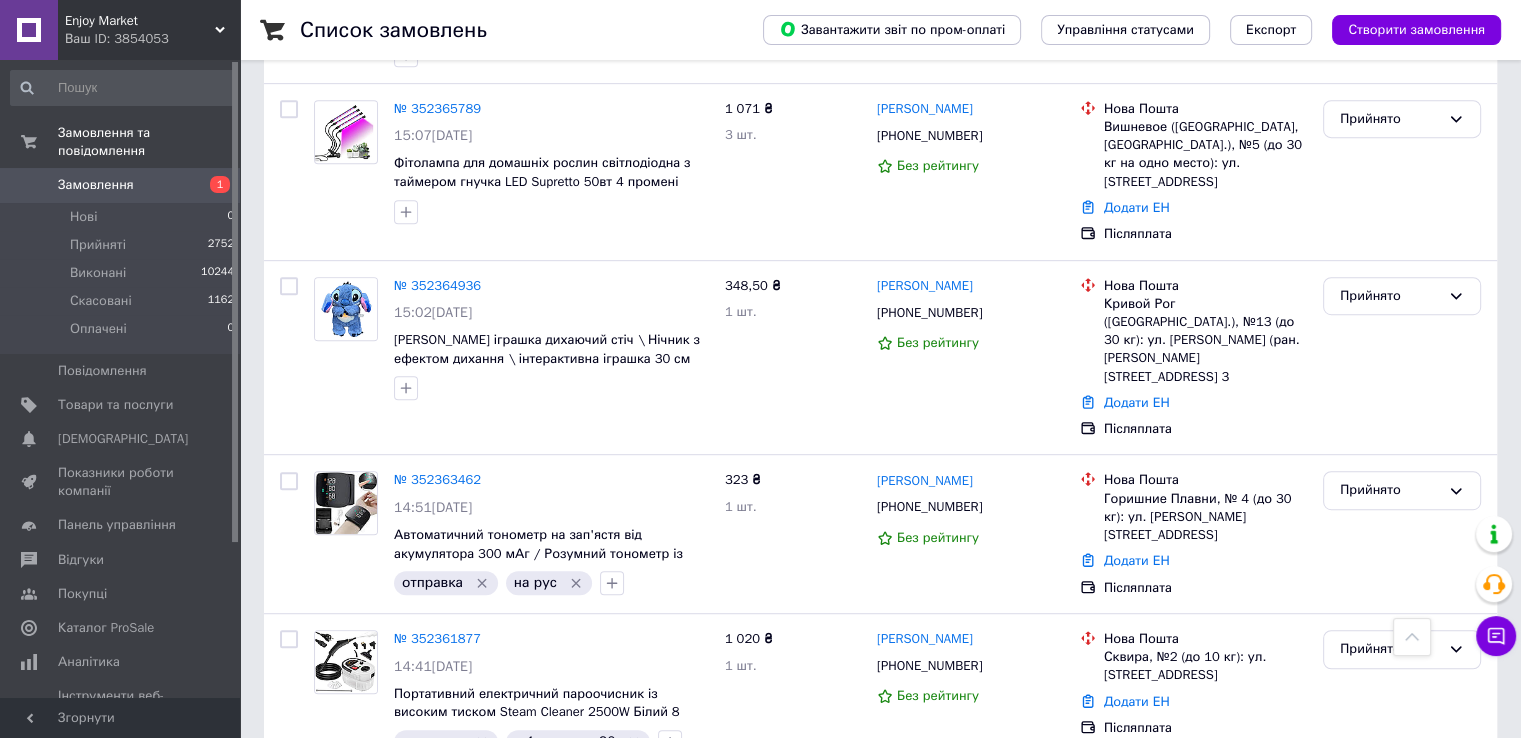 scroll, scrollTop: 996, scrollLeft: 0, axis: vertical 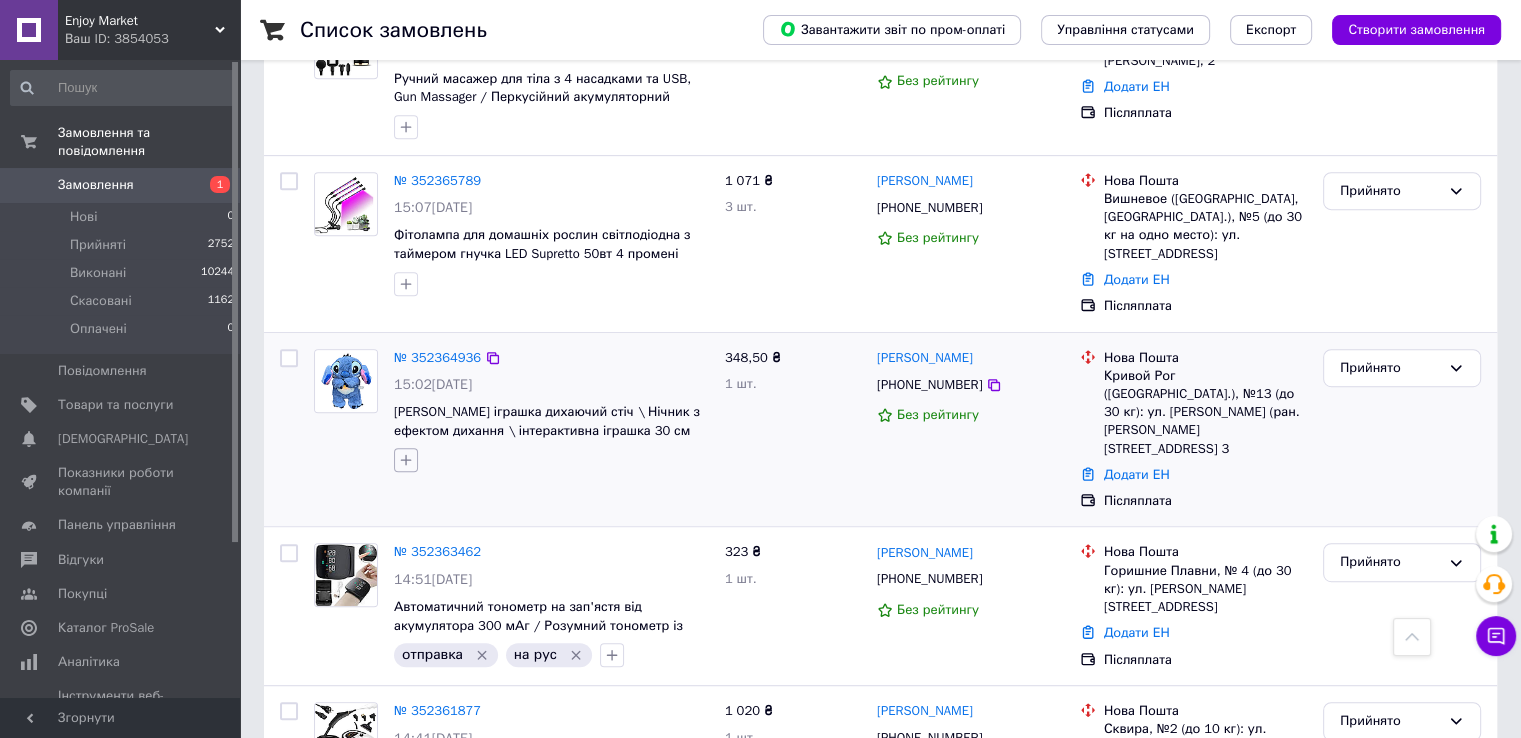 click 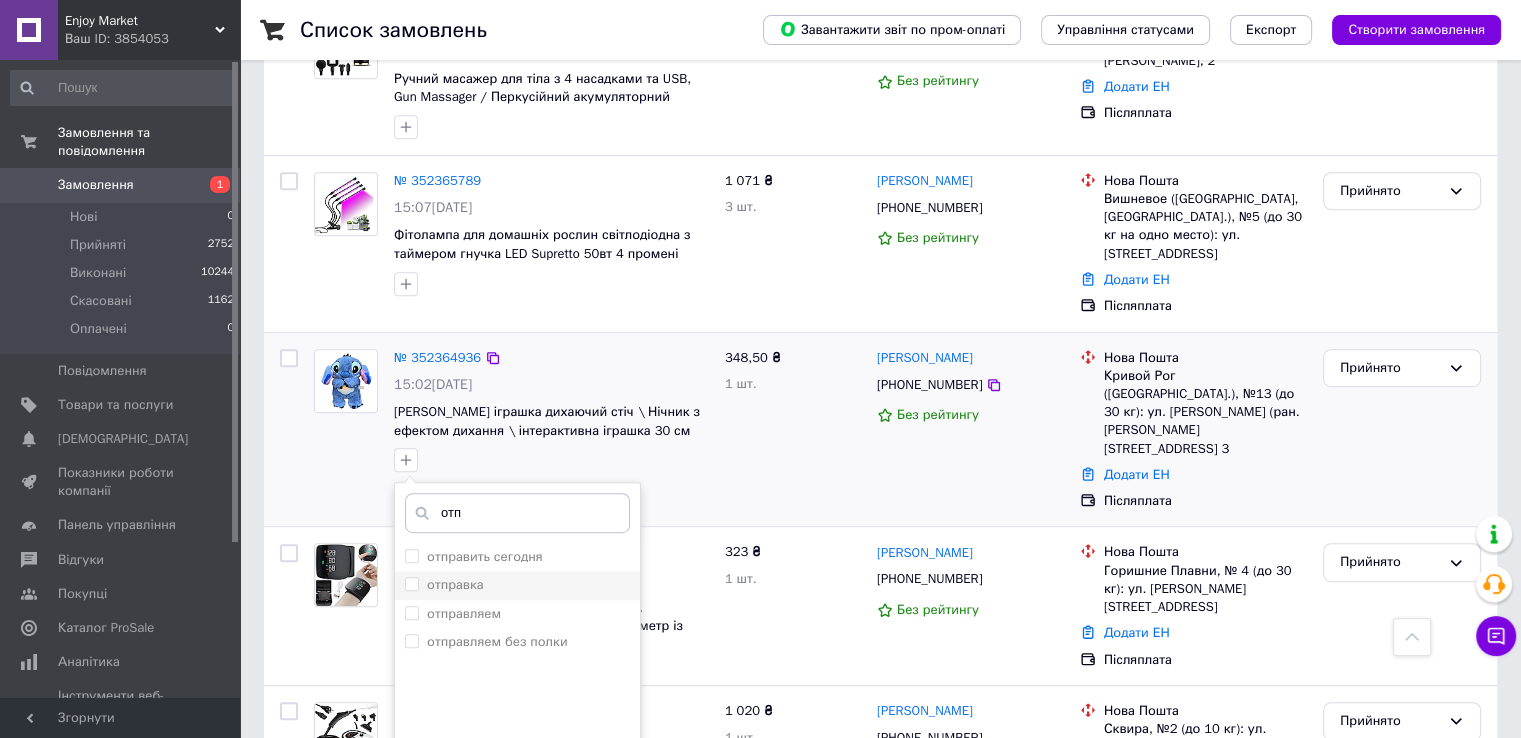 type on "отп" 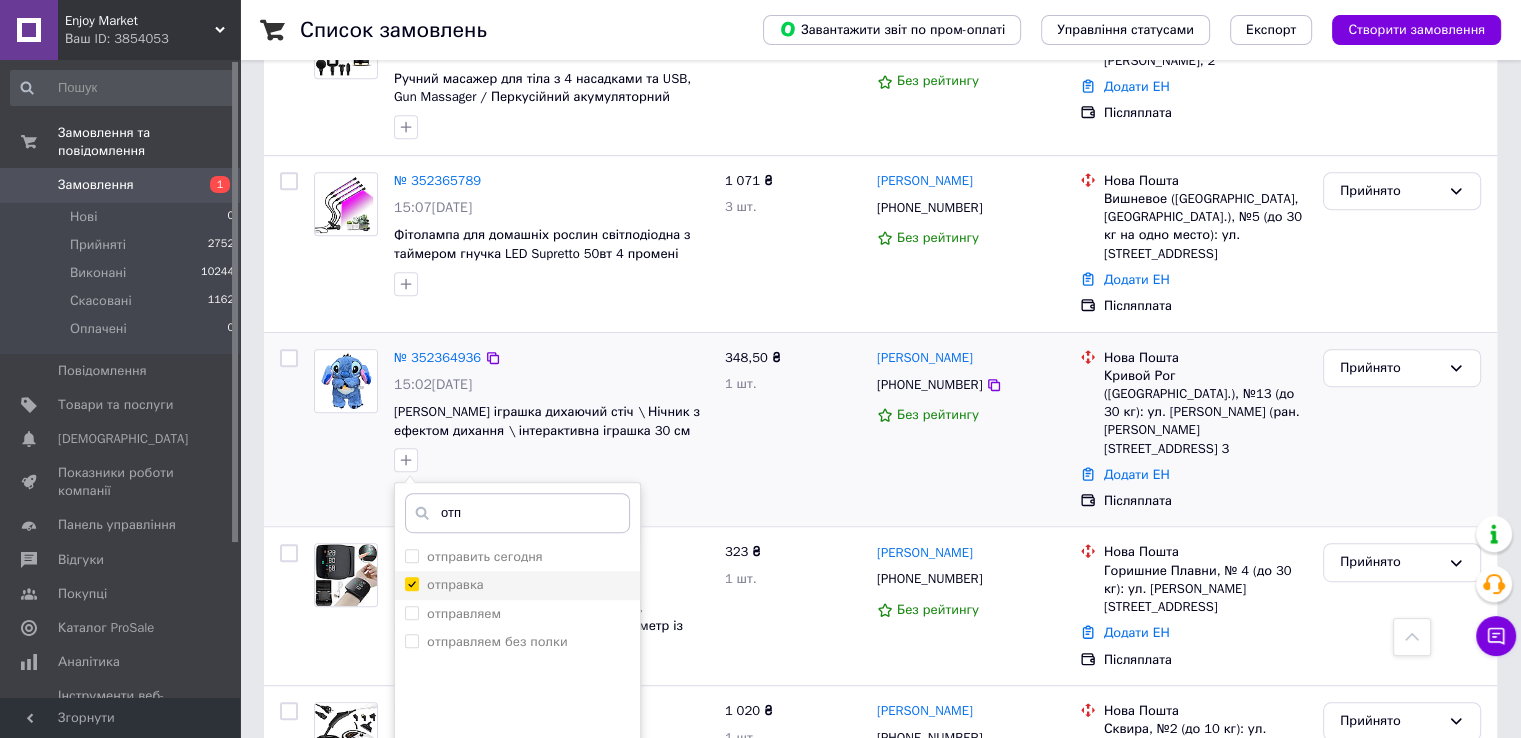 checkbox on "true" 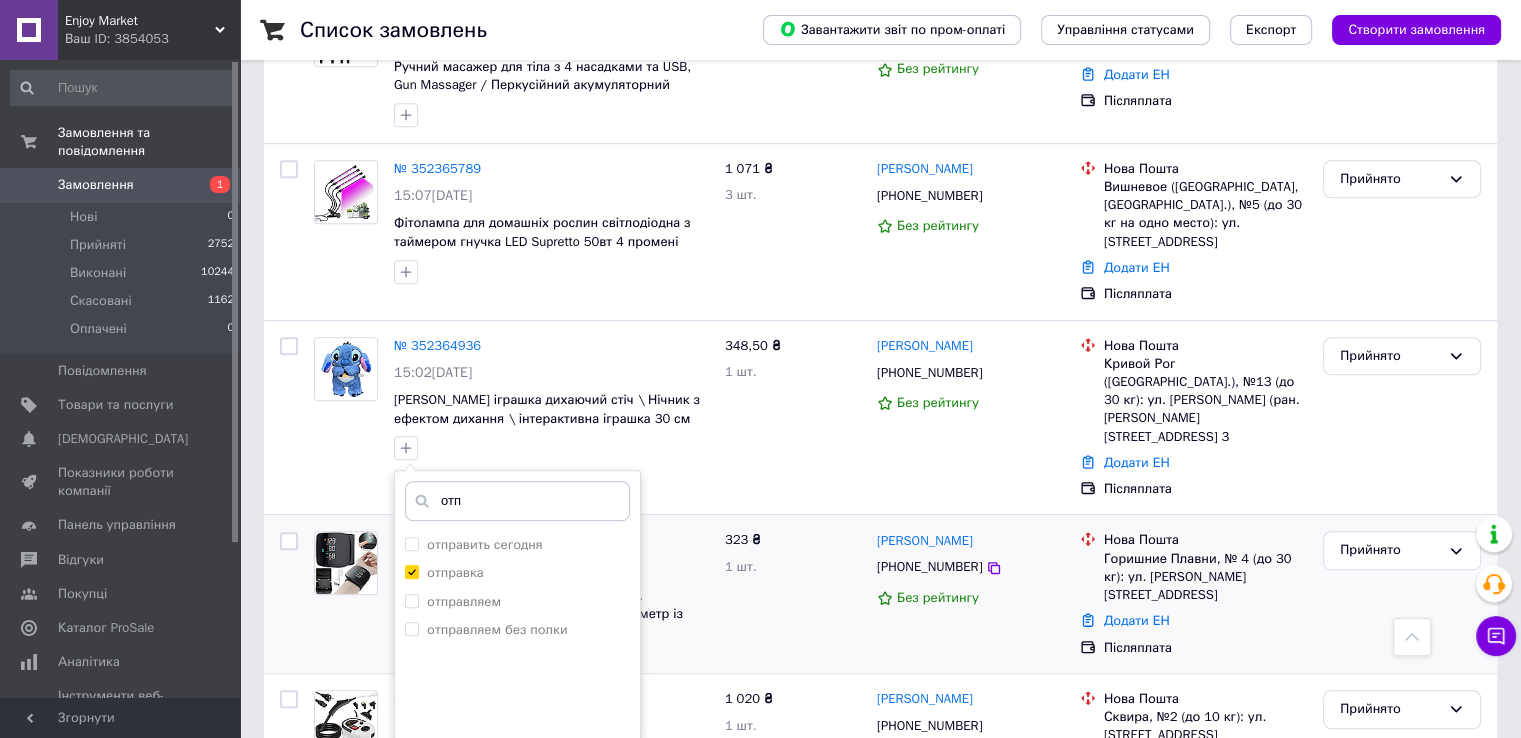 scroll, scrollTop: 1140, scrollLeft: 0, axis: vertical 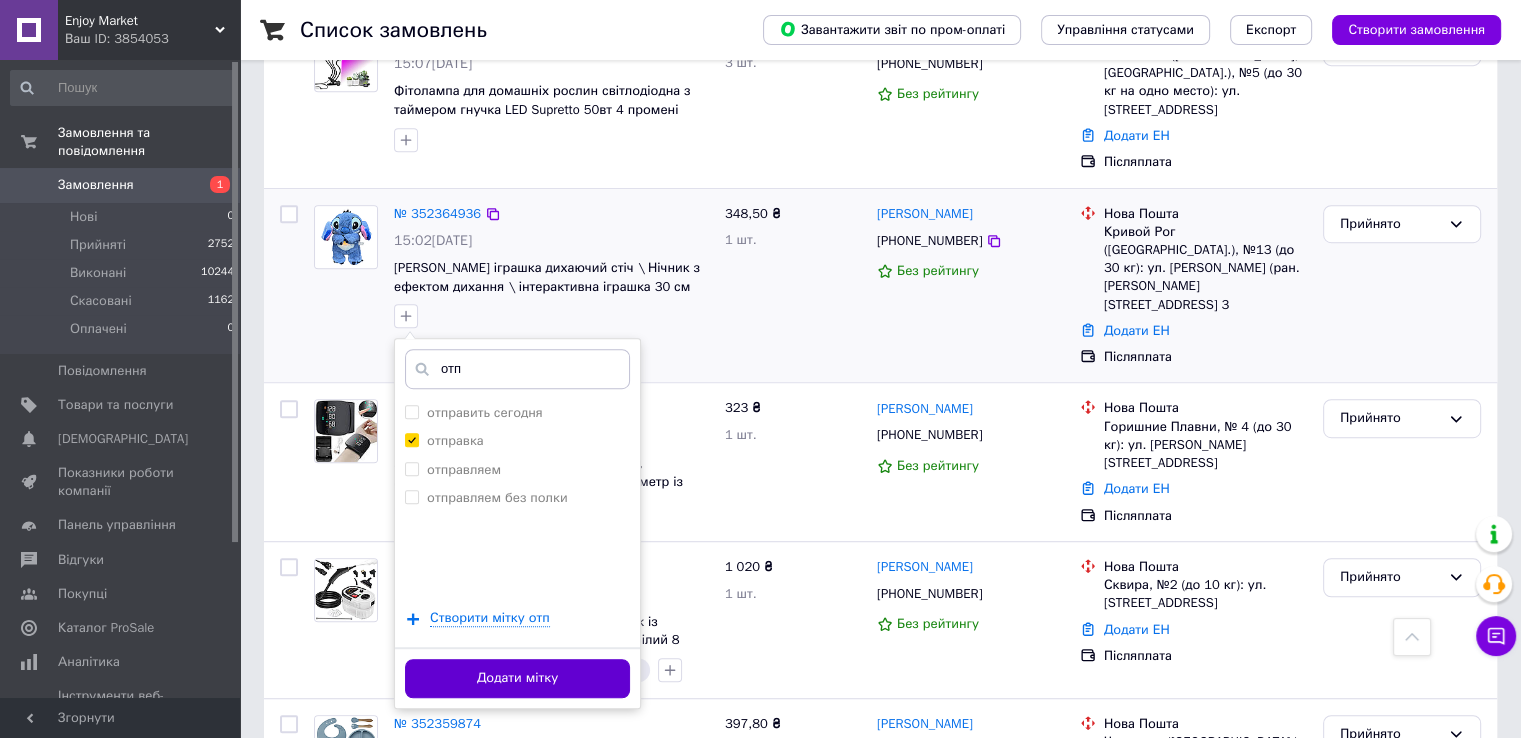 click on "Додати мітку" at bounding box center [517, 678] 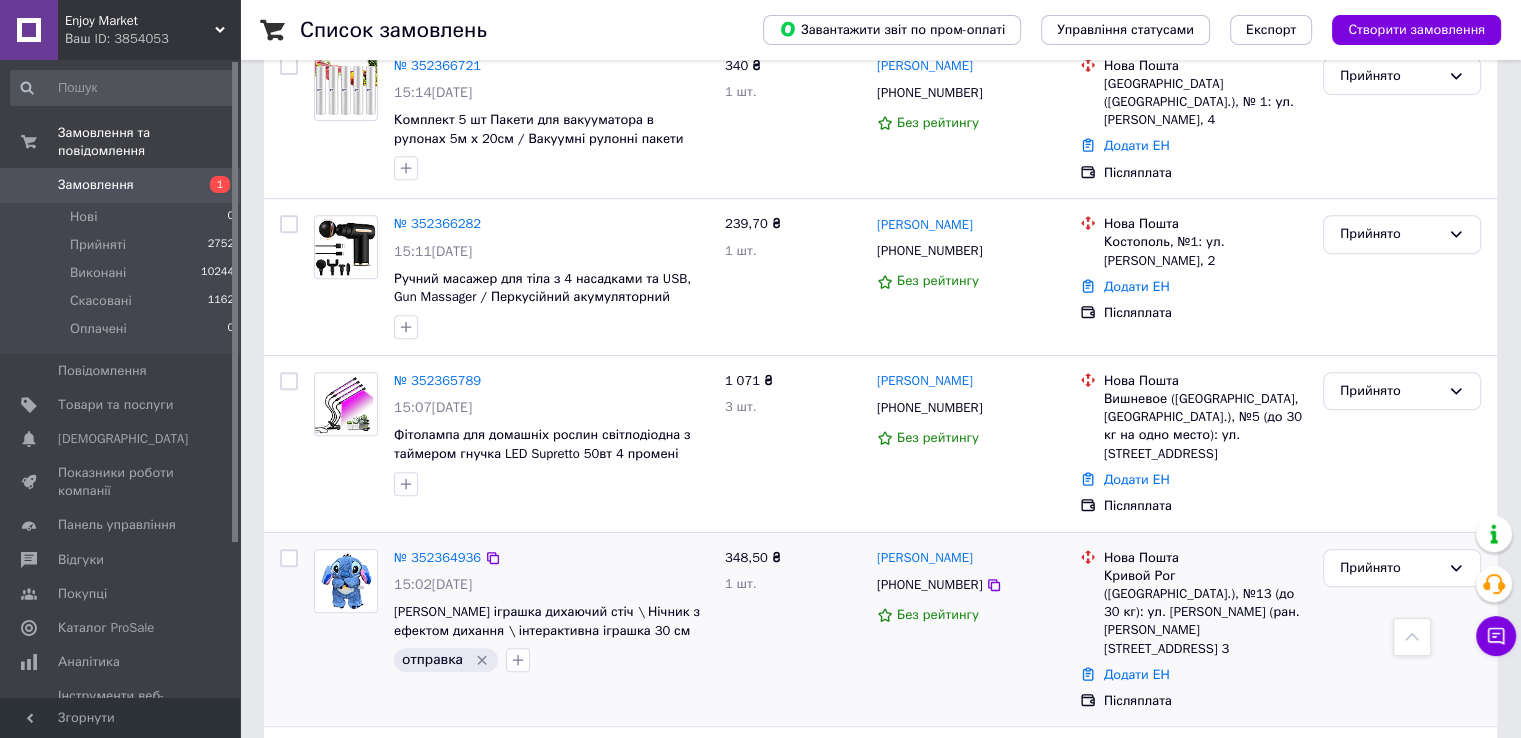 scroll, scrollTop: 776, scrollLeft: 0, axis: vertical 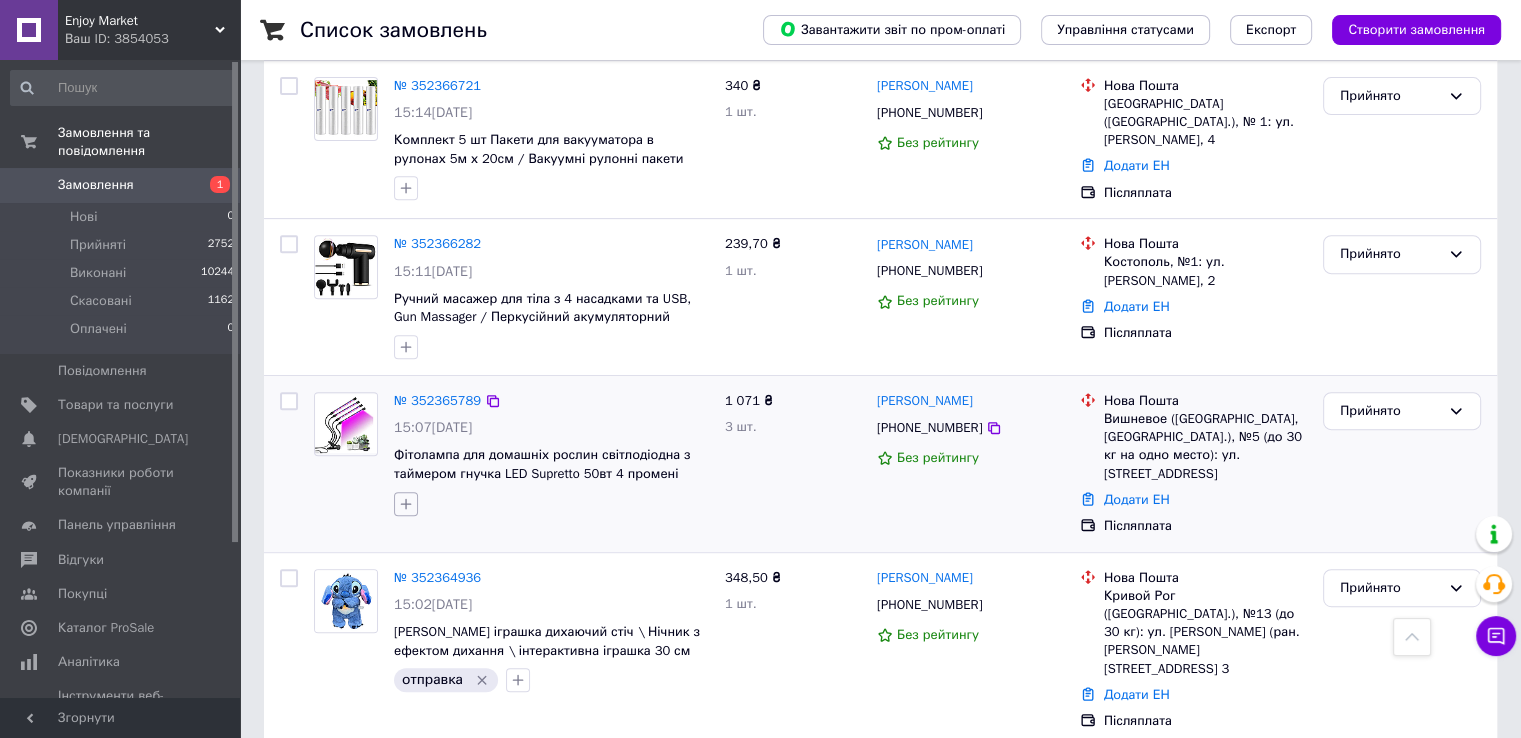 click 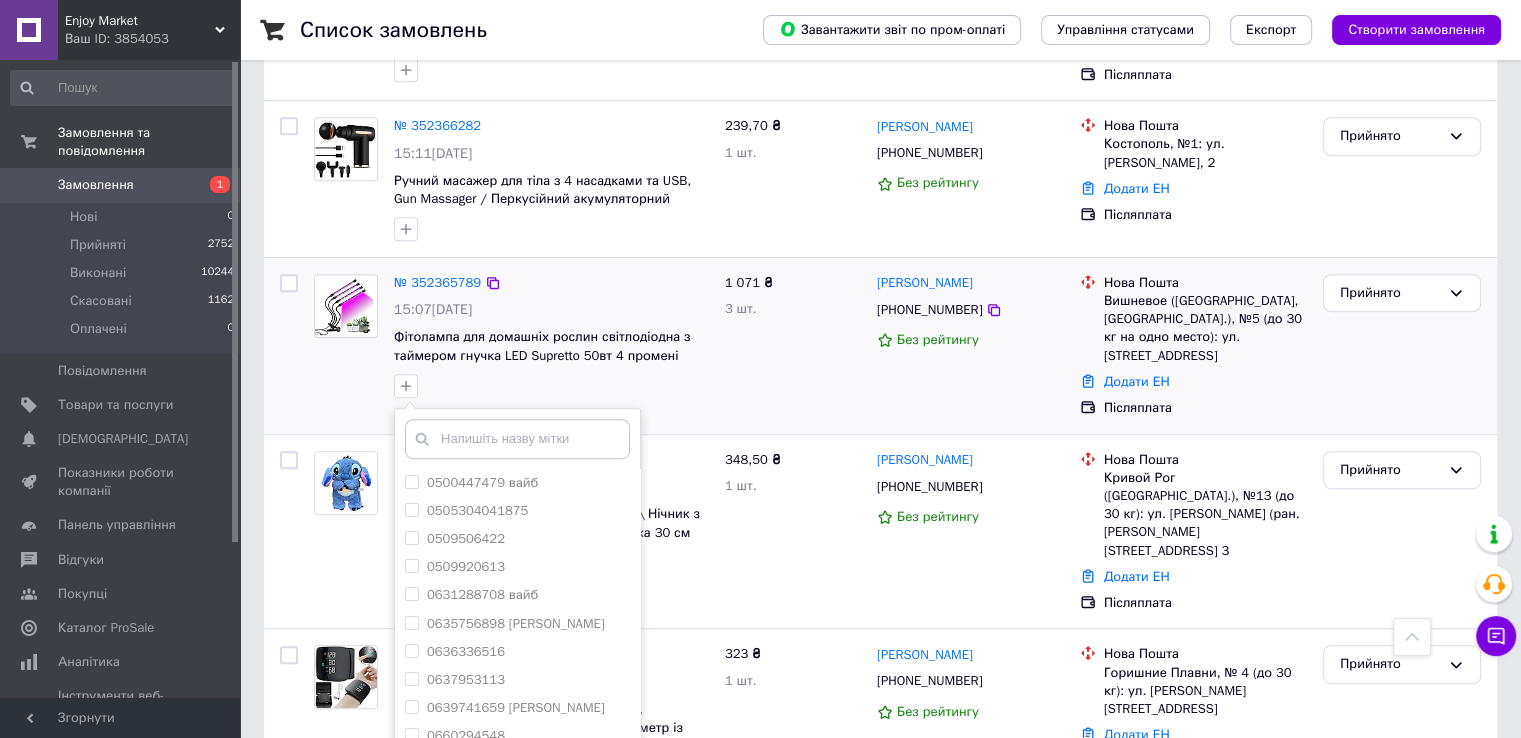 scroll, scrollTop: 888, scrollLeft: 0, axis: vertical 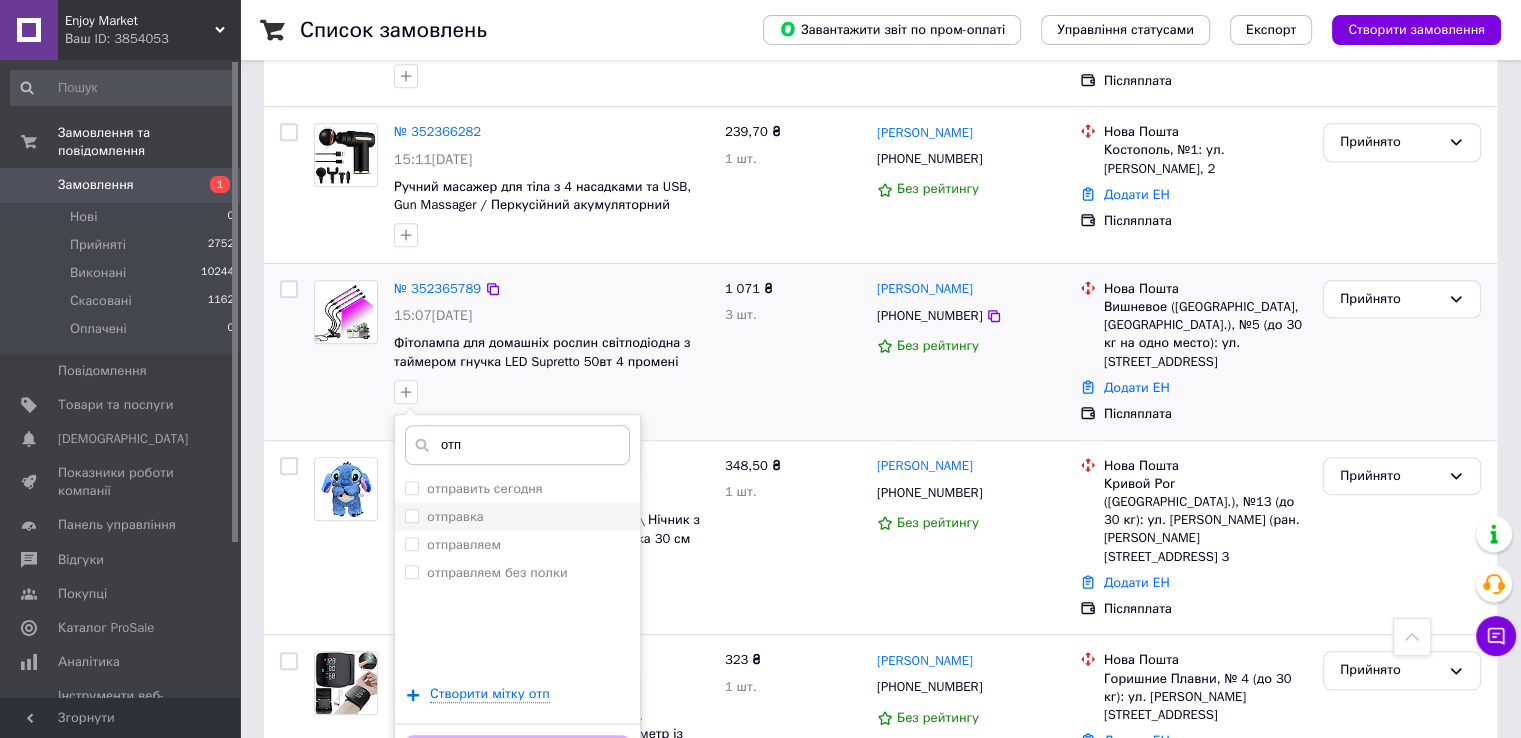 type on "отп" 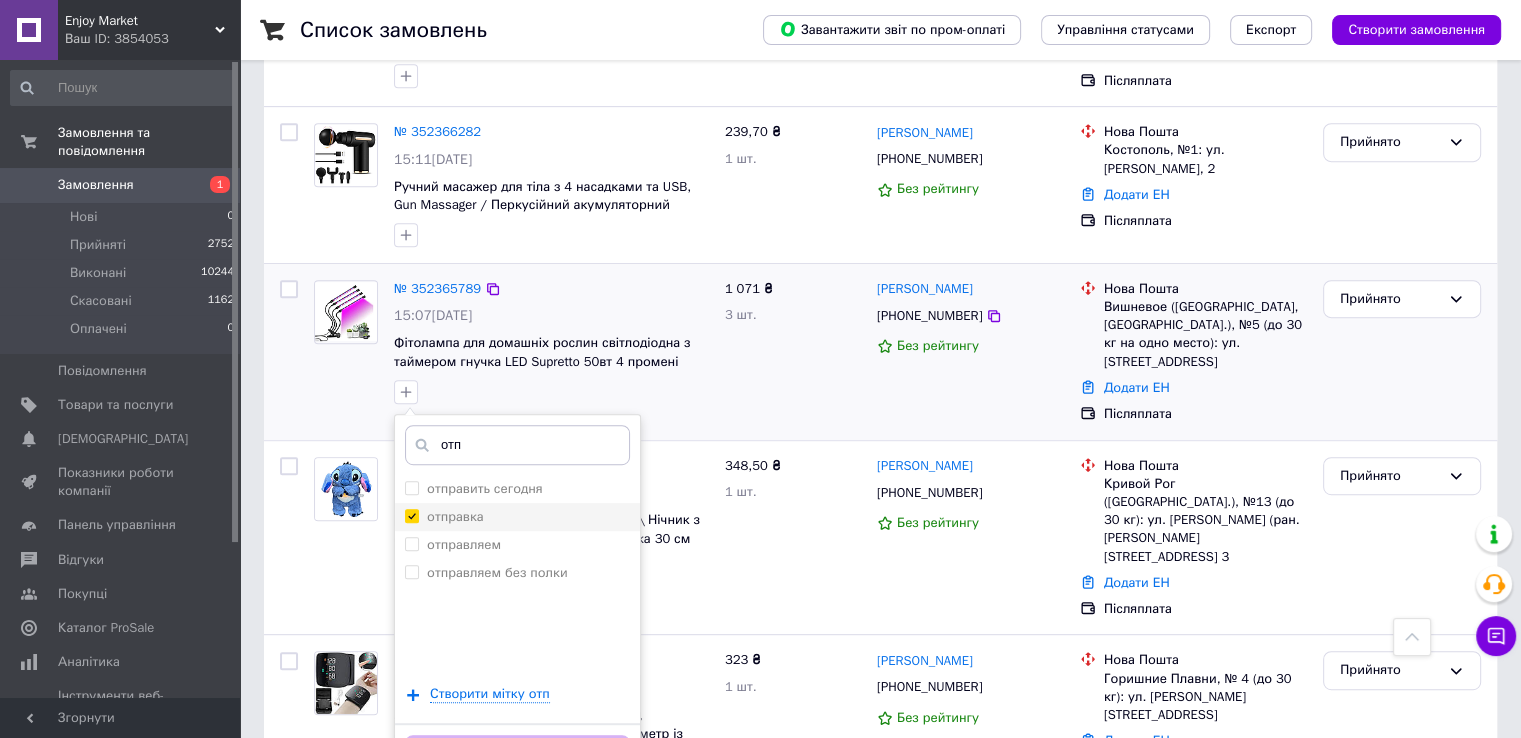 checkbox on "true" 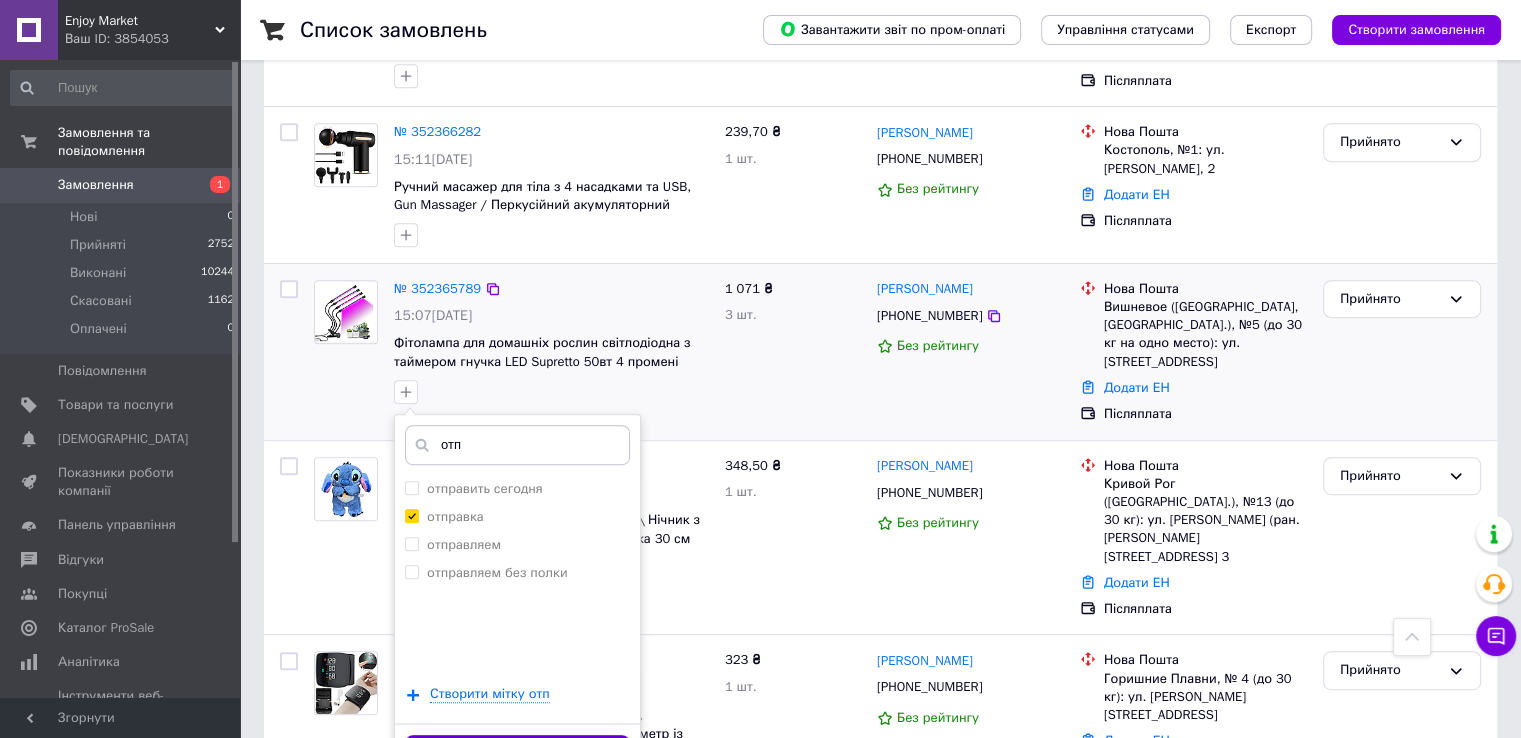 click on "Додати мітку" at bounding box center (517, 754) 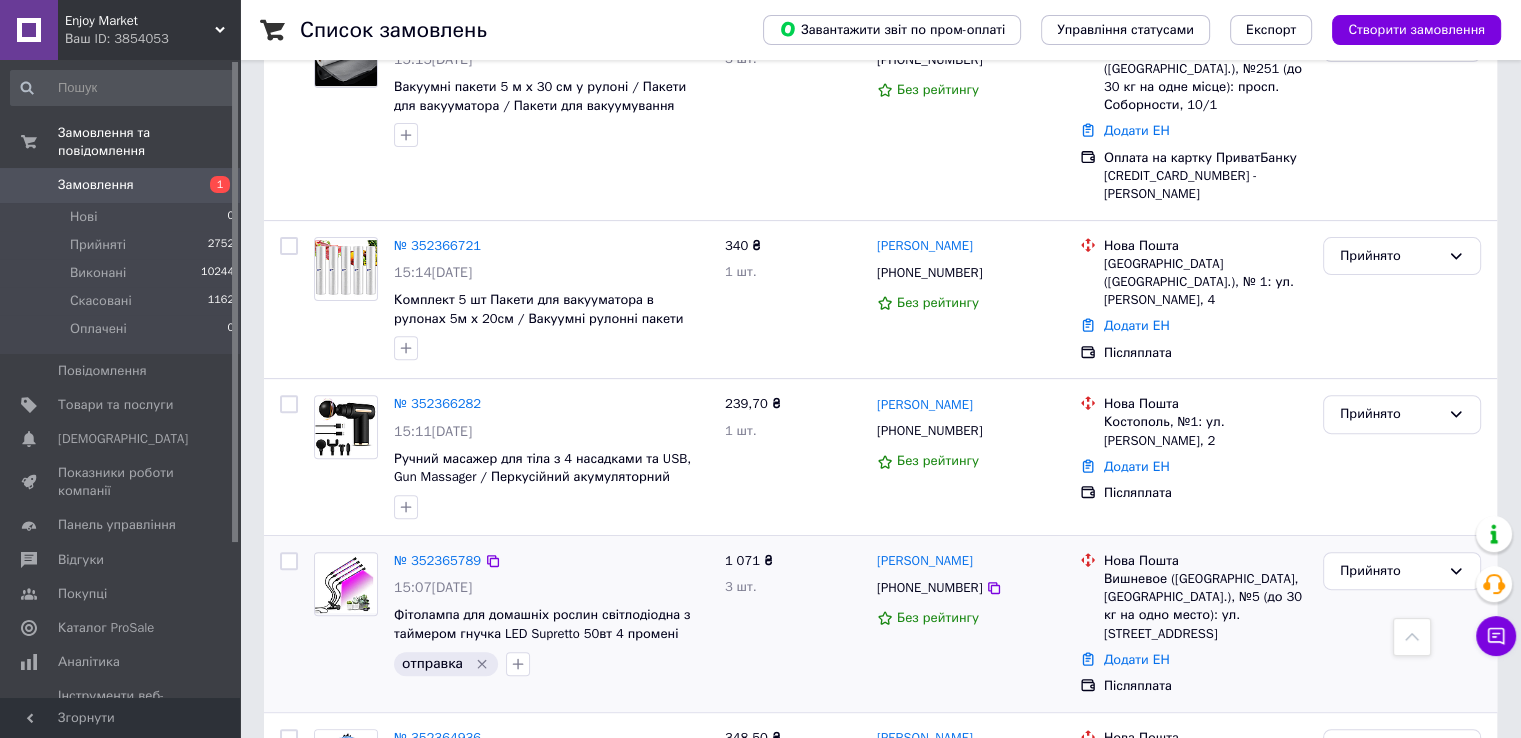 scroll, scrollTop: 616, scrollLeft: 0, axis: vertical 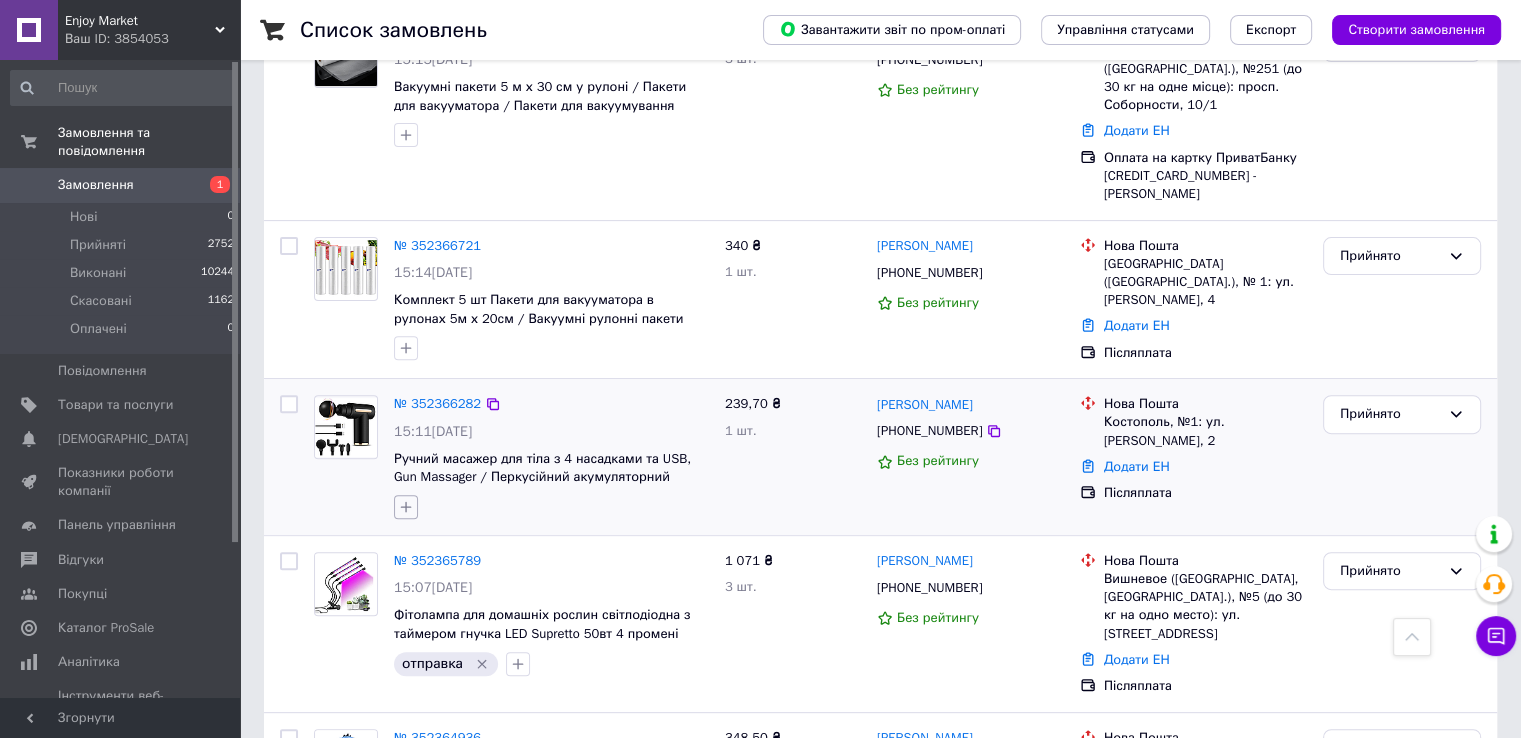 click 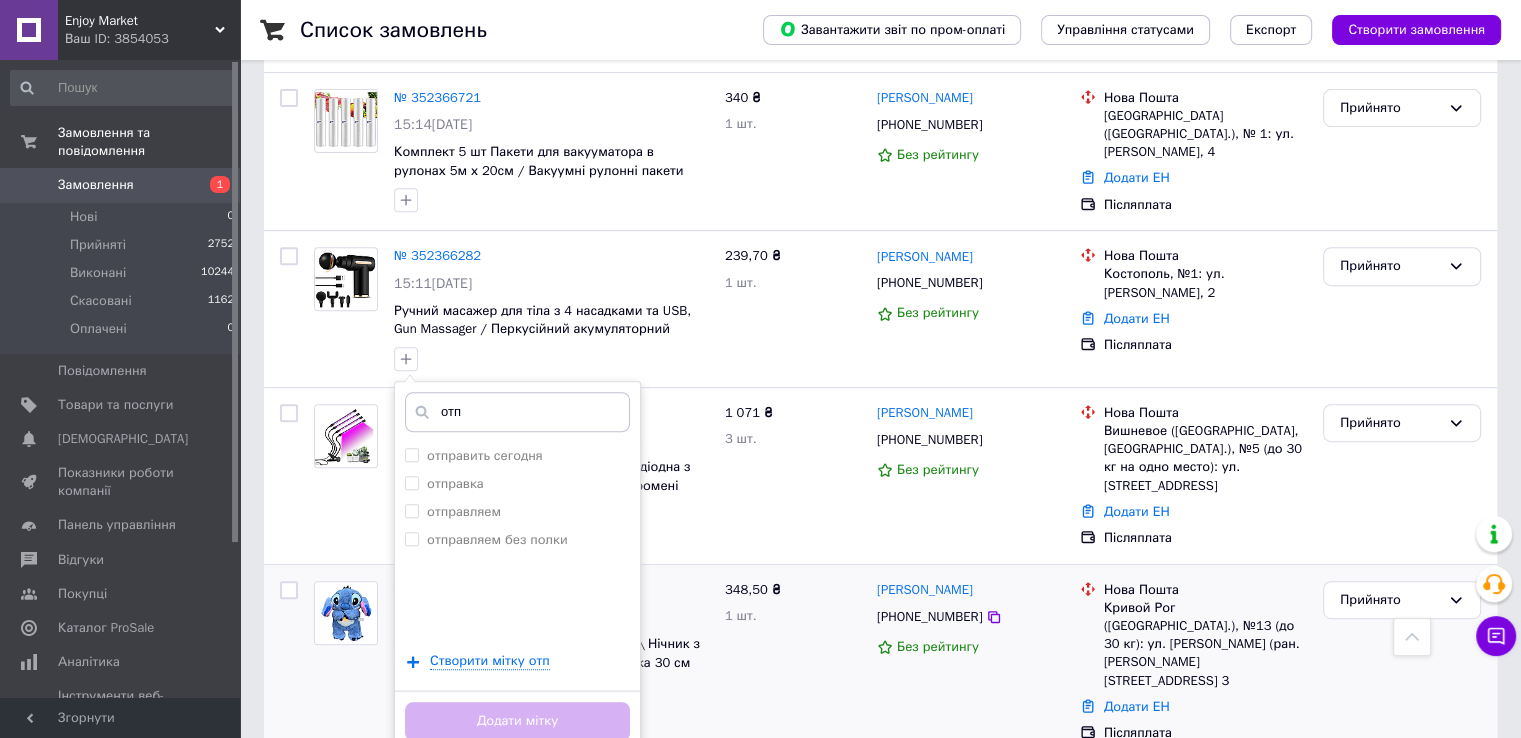 scroll, scrollTop: 768, scrollLeft: 0, axis: vertical 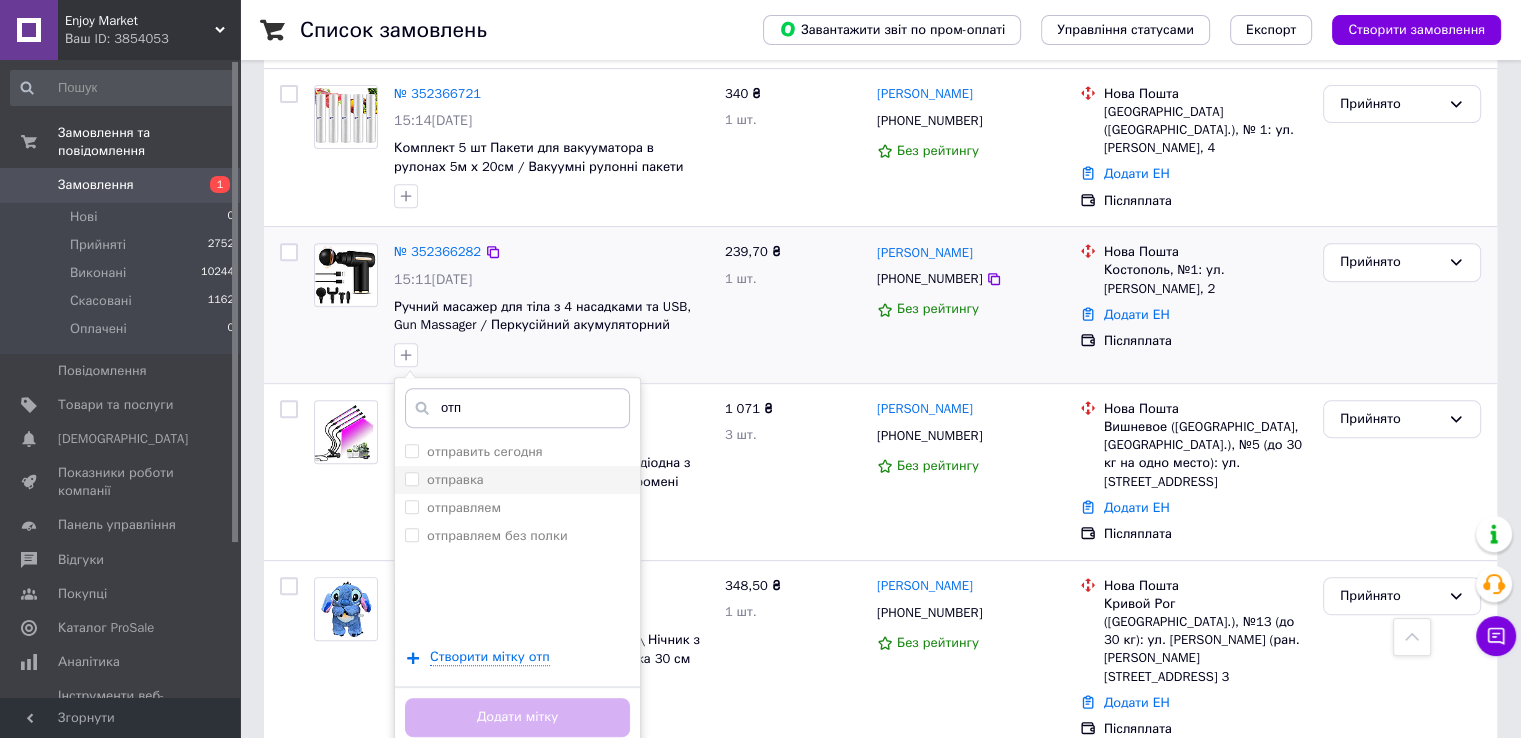 type on "отп" 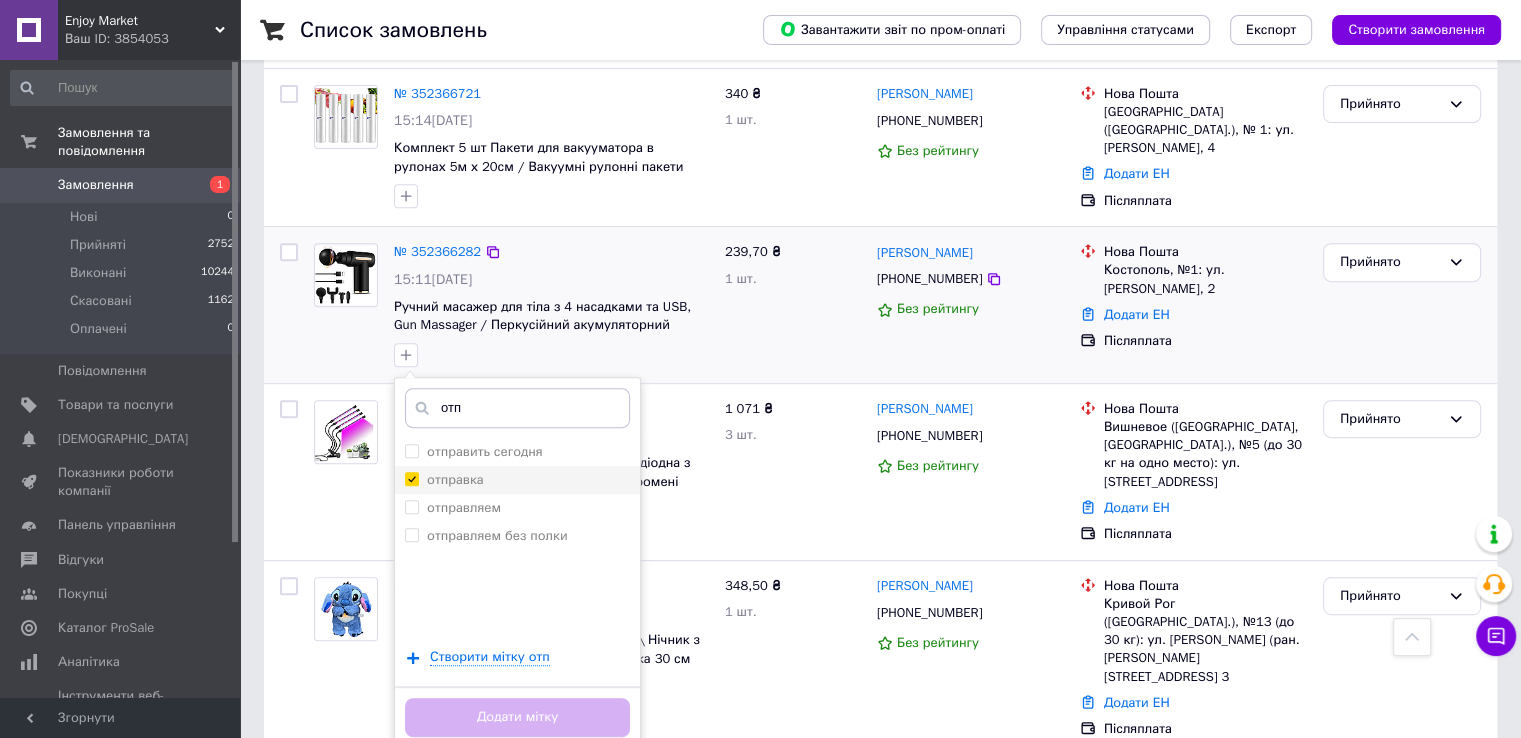 checkbox on "true" 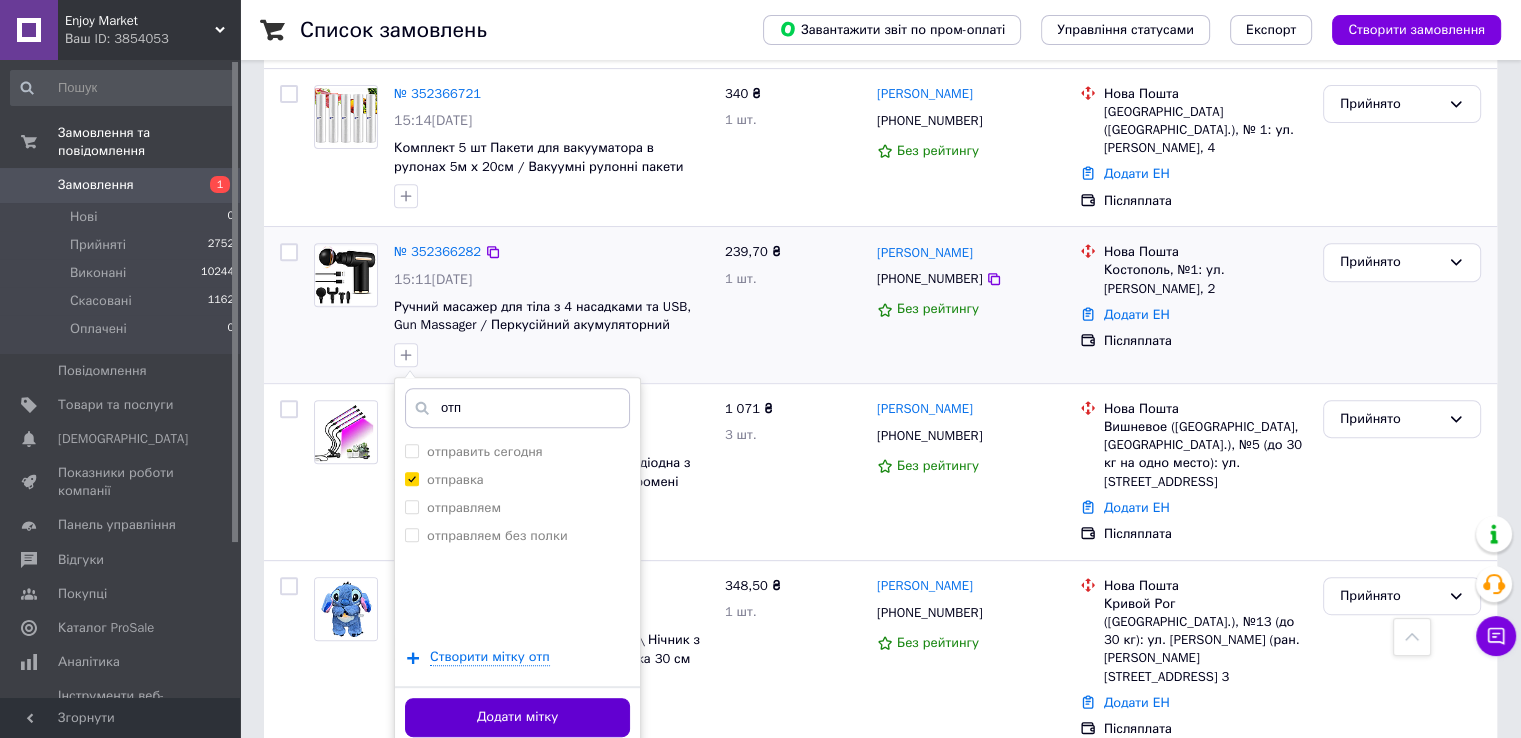 click on "Додати мітку" at bounding box center (517, 717) 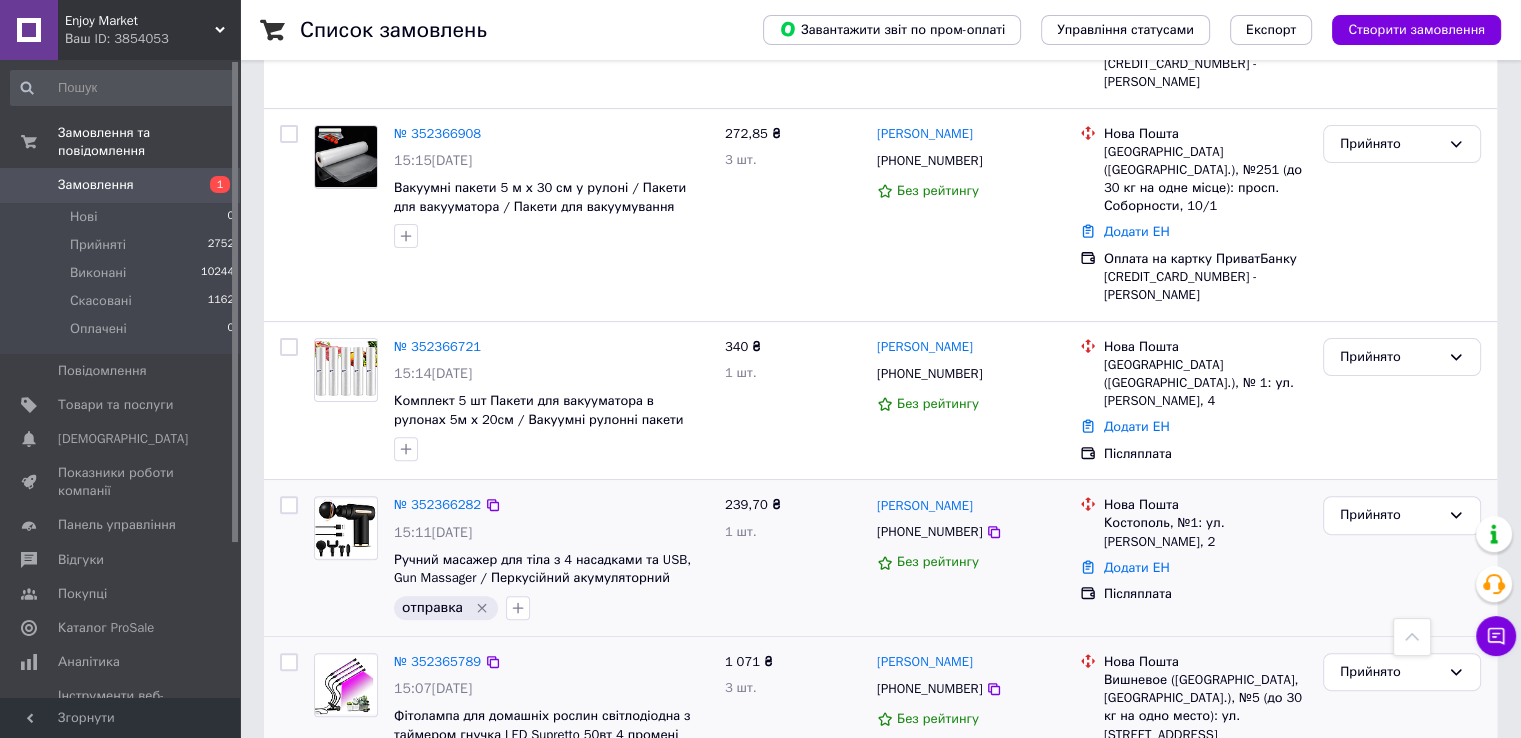 scroll, scrollTop: 496, scrollLeft: 0, axis: vertical 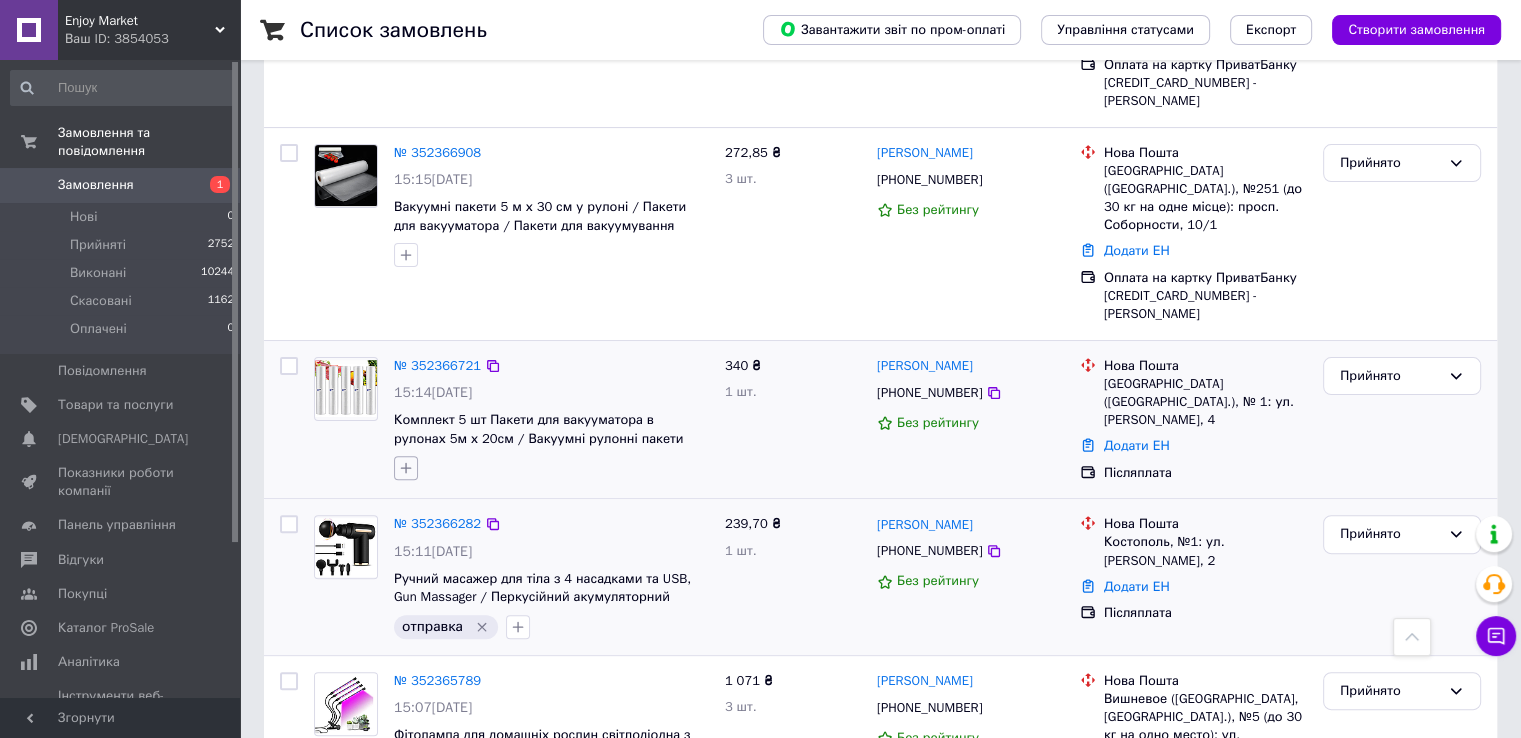 click at bounding box center (406, 468) 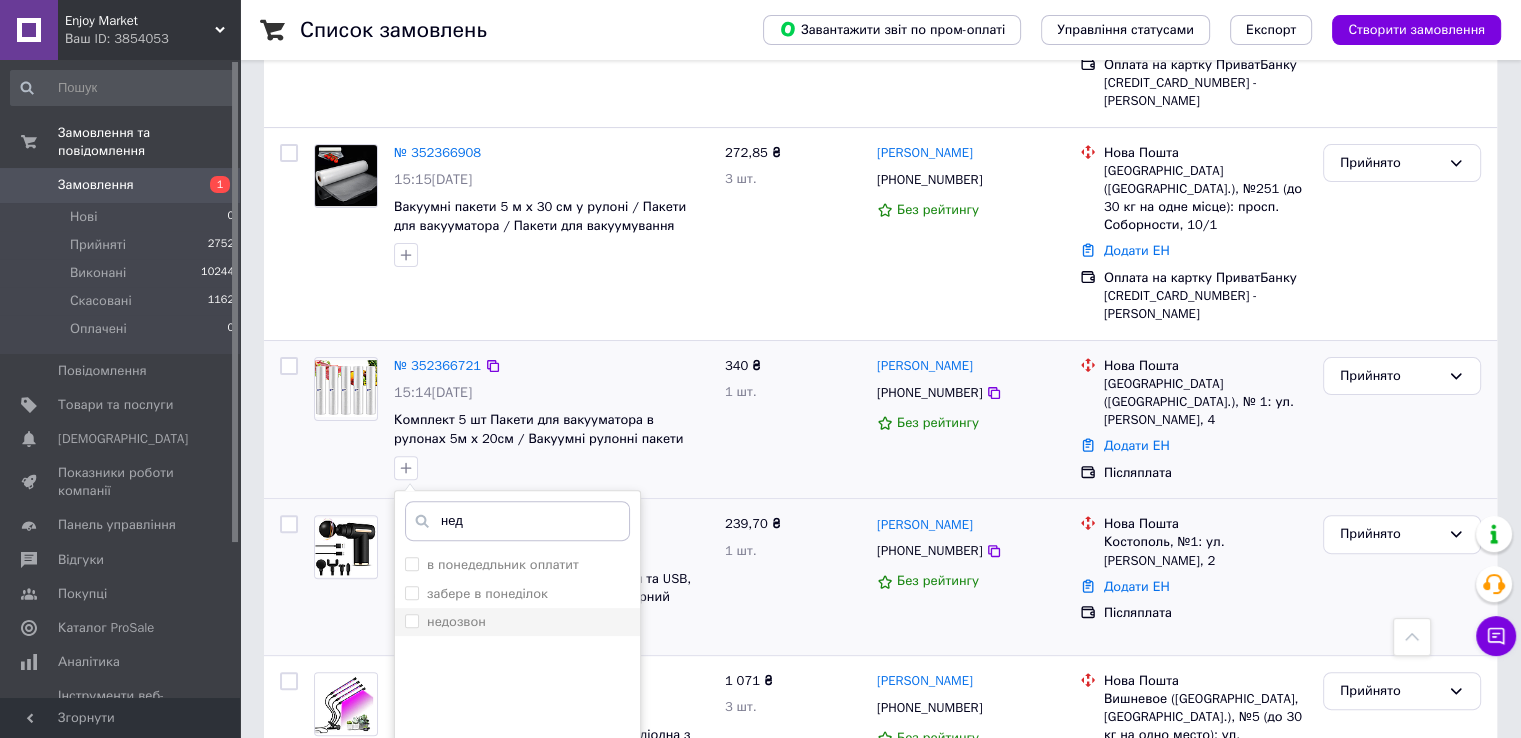 type on "нед" 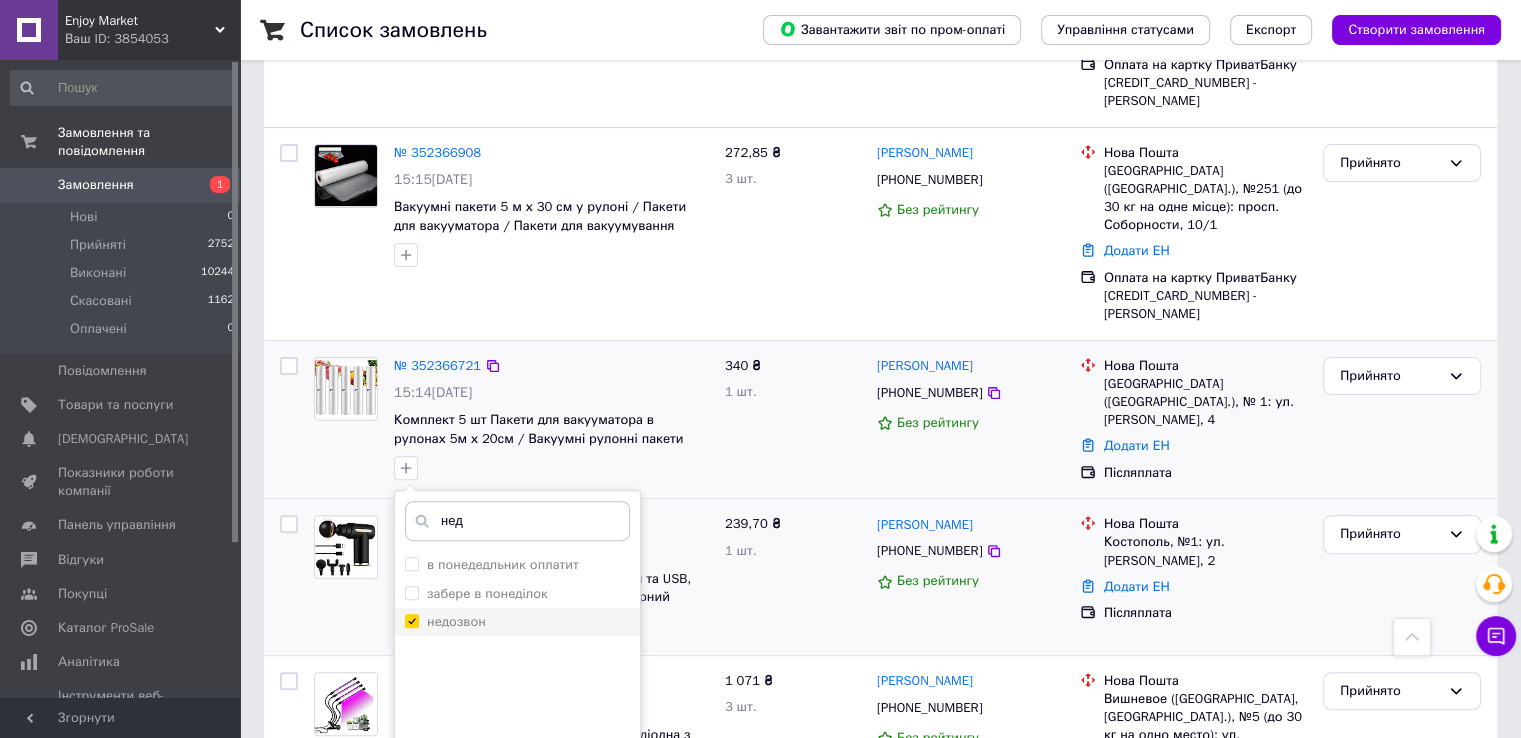 checkbox on "true" 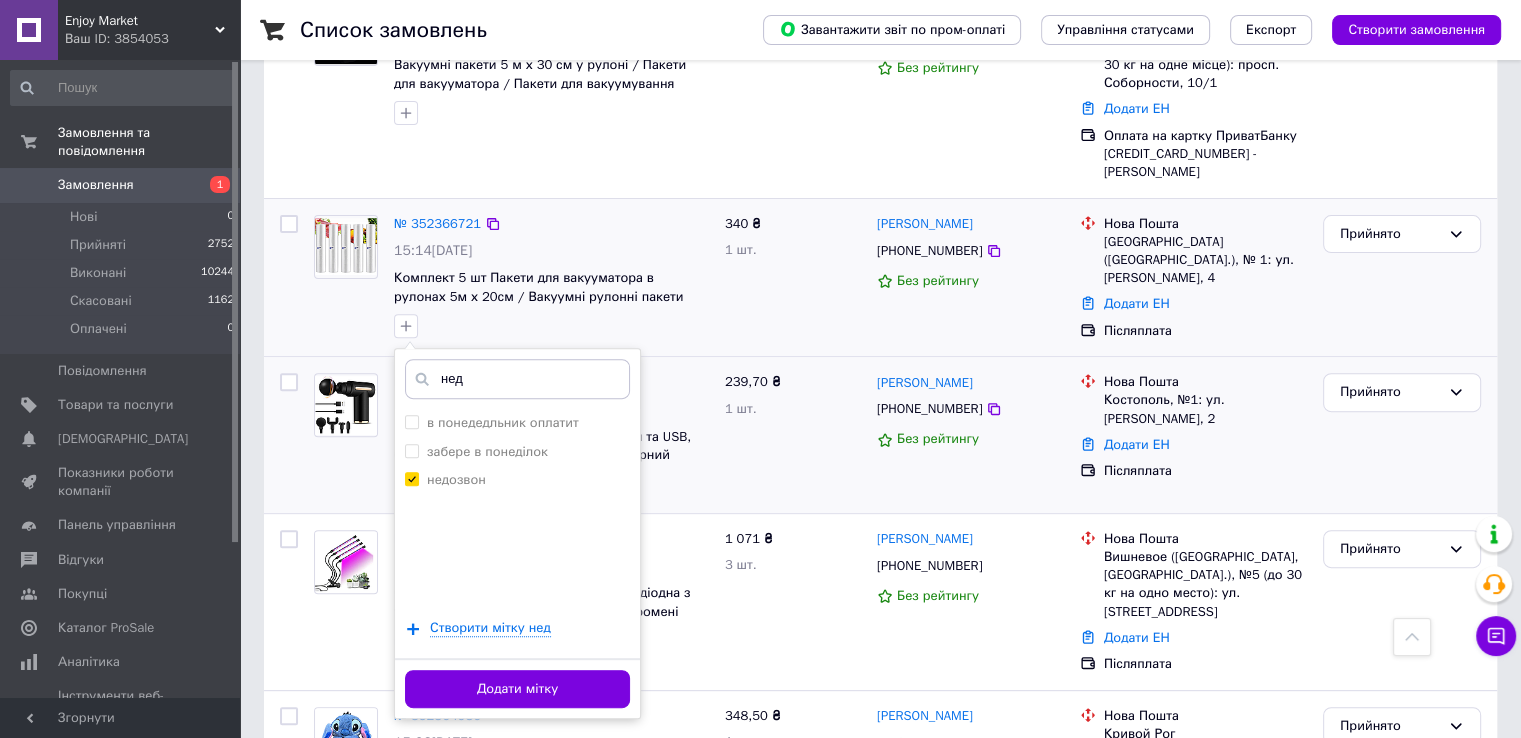 scroll, scrollTop: 640, scrollLeft: 0, axis: vertical 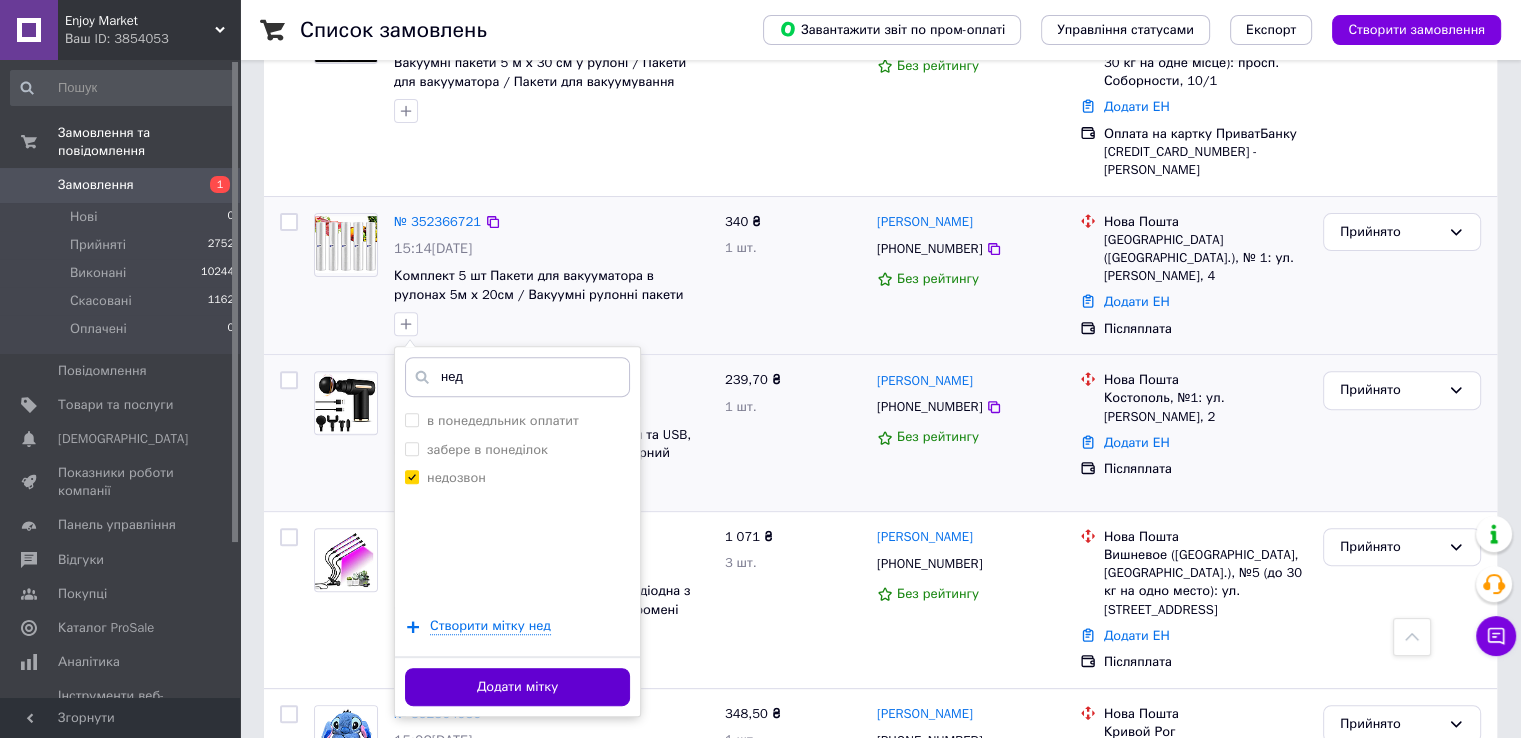 click on "Додати мітку" at bounding box center [517, 687] 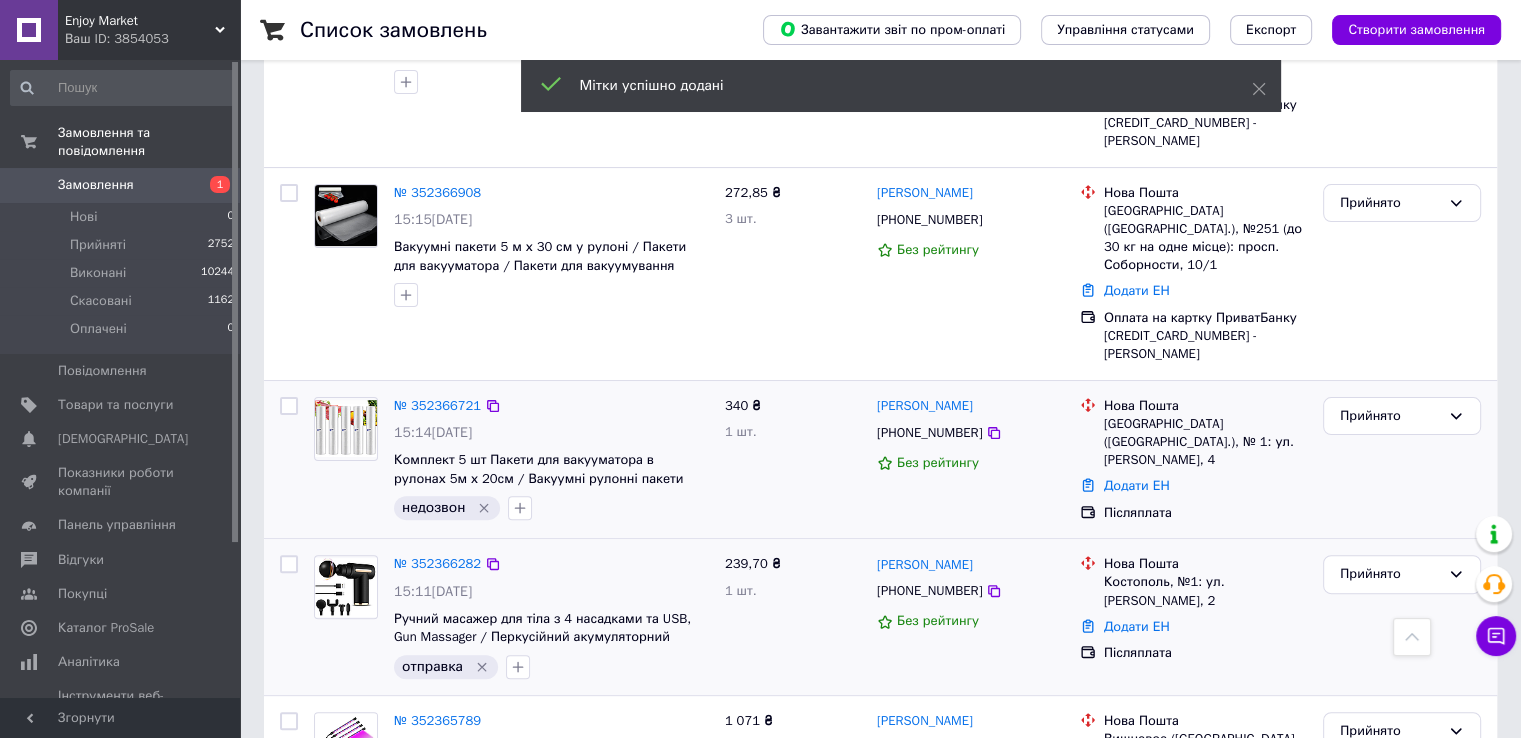 scroll, scrollTop: 414, scrollLeft: 0, axis: vertical 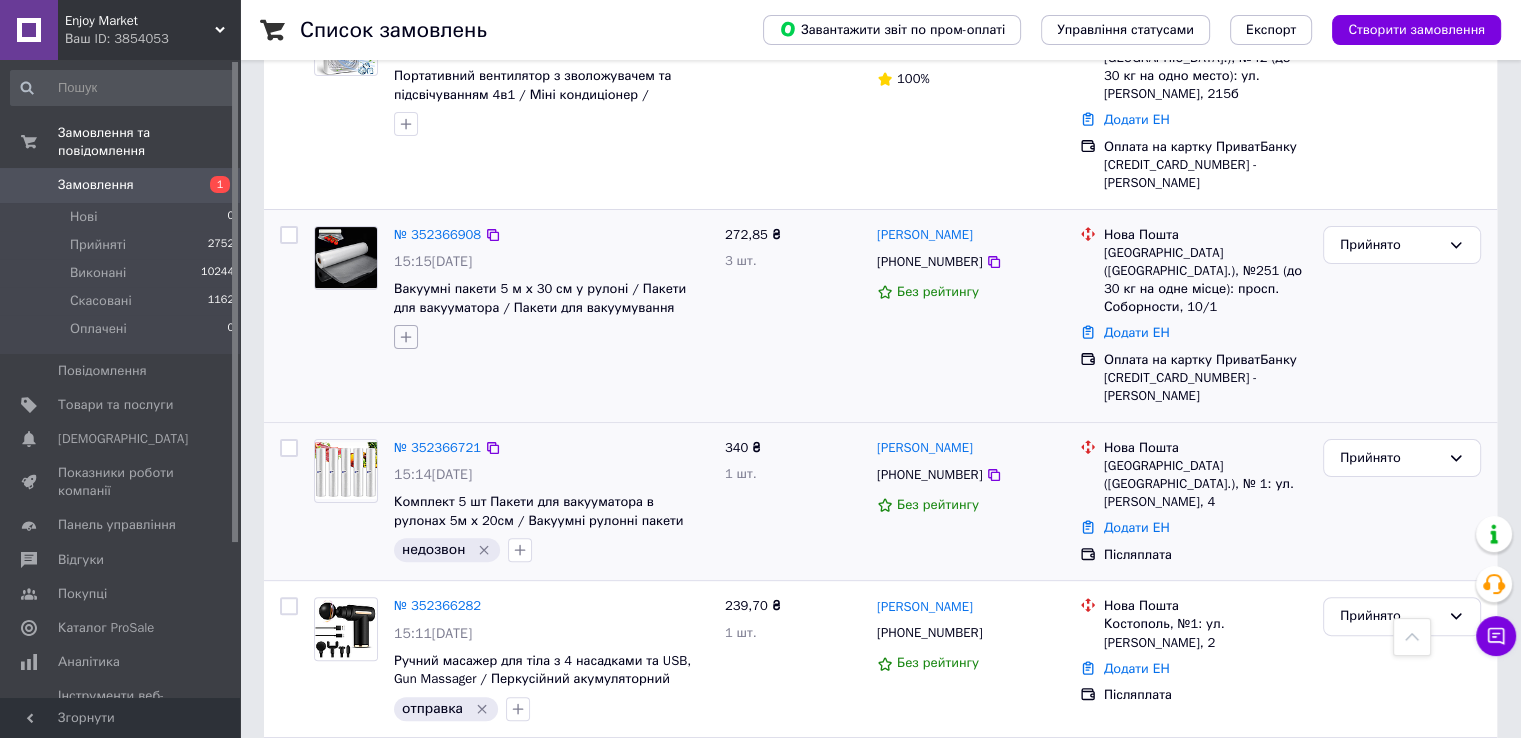 click 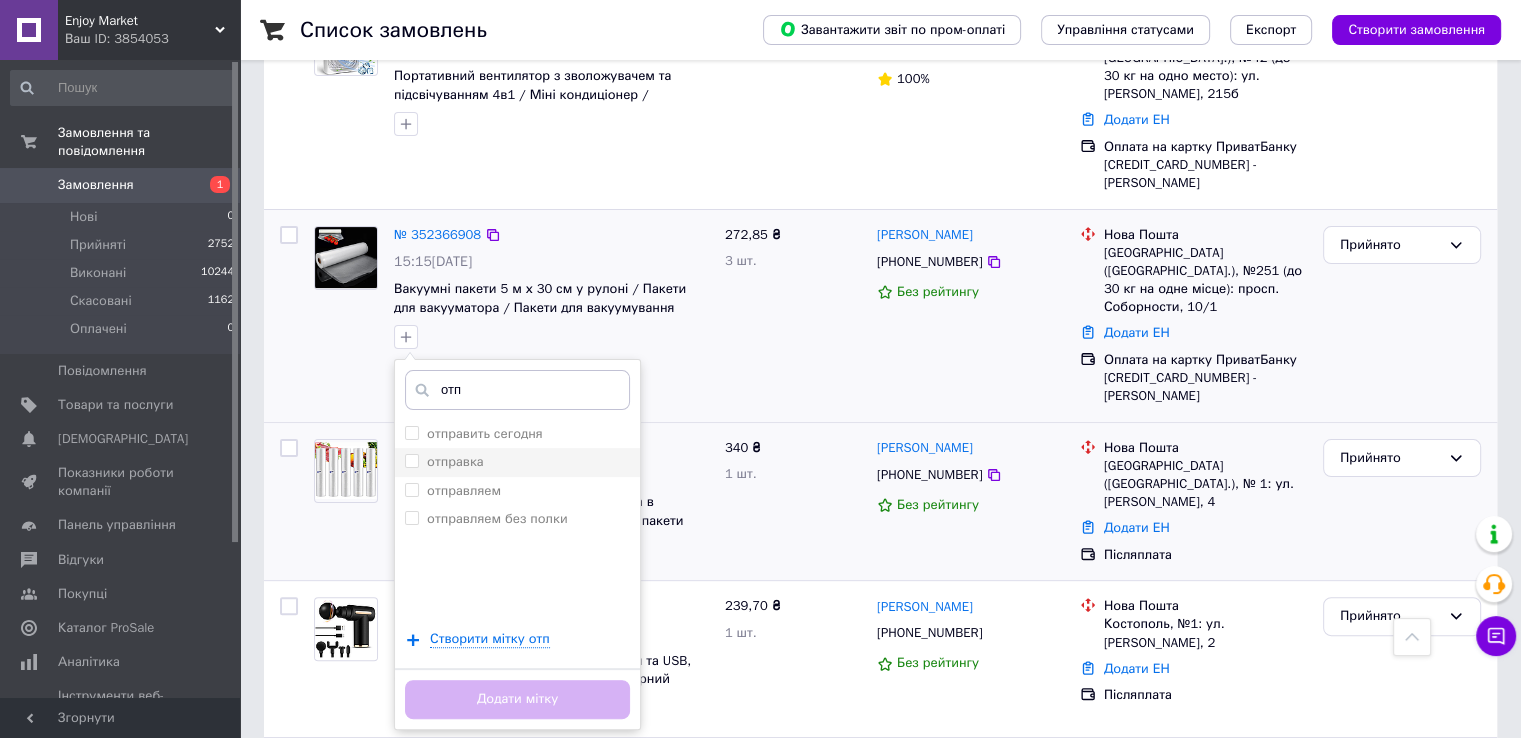 type on "отп" 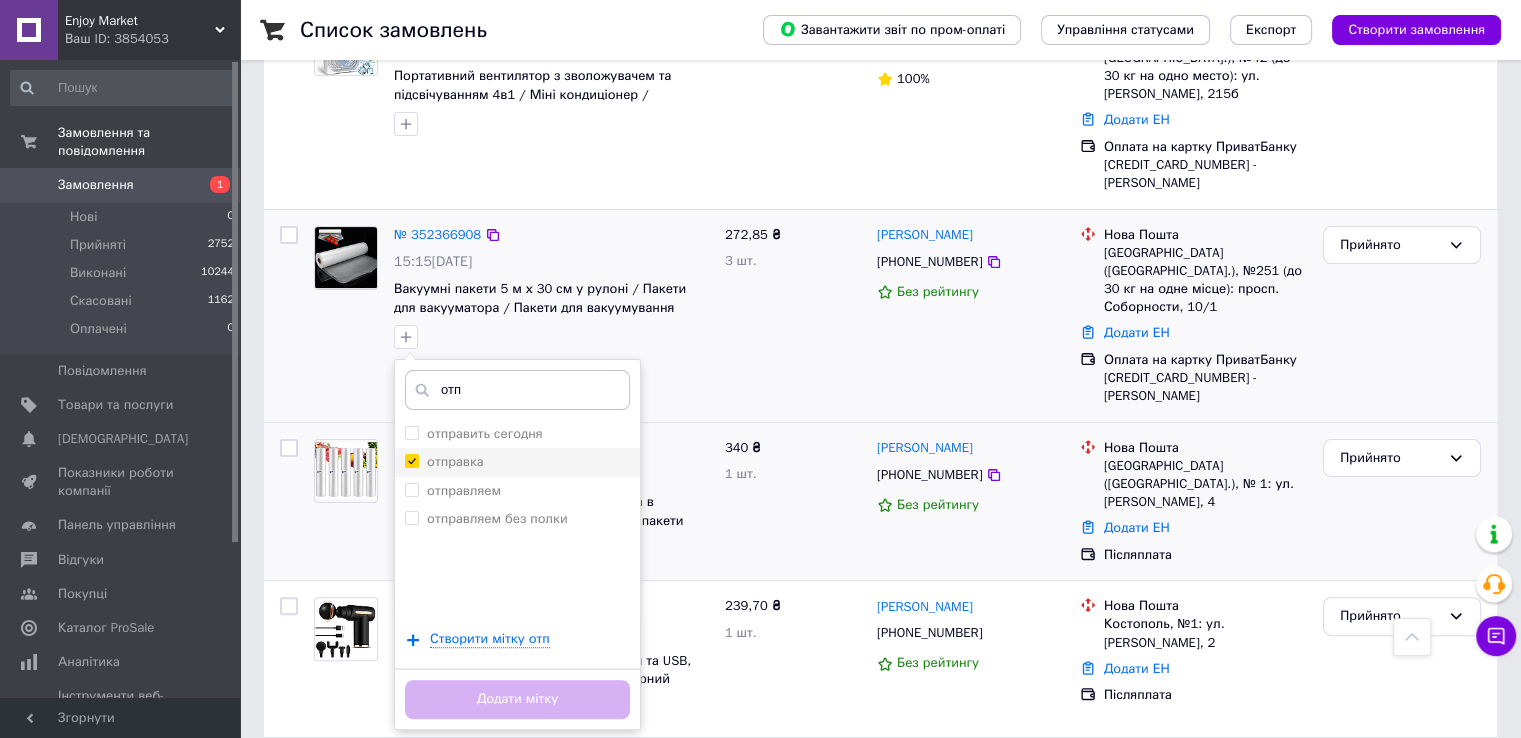 checkbox on "true" 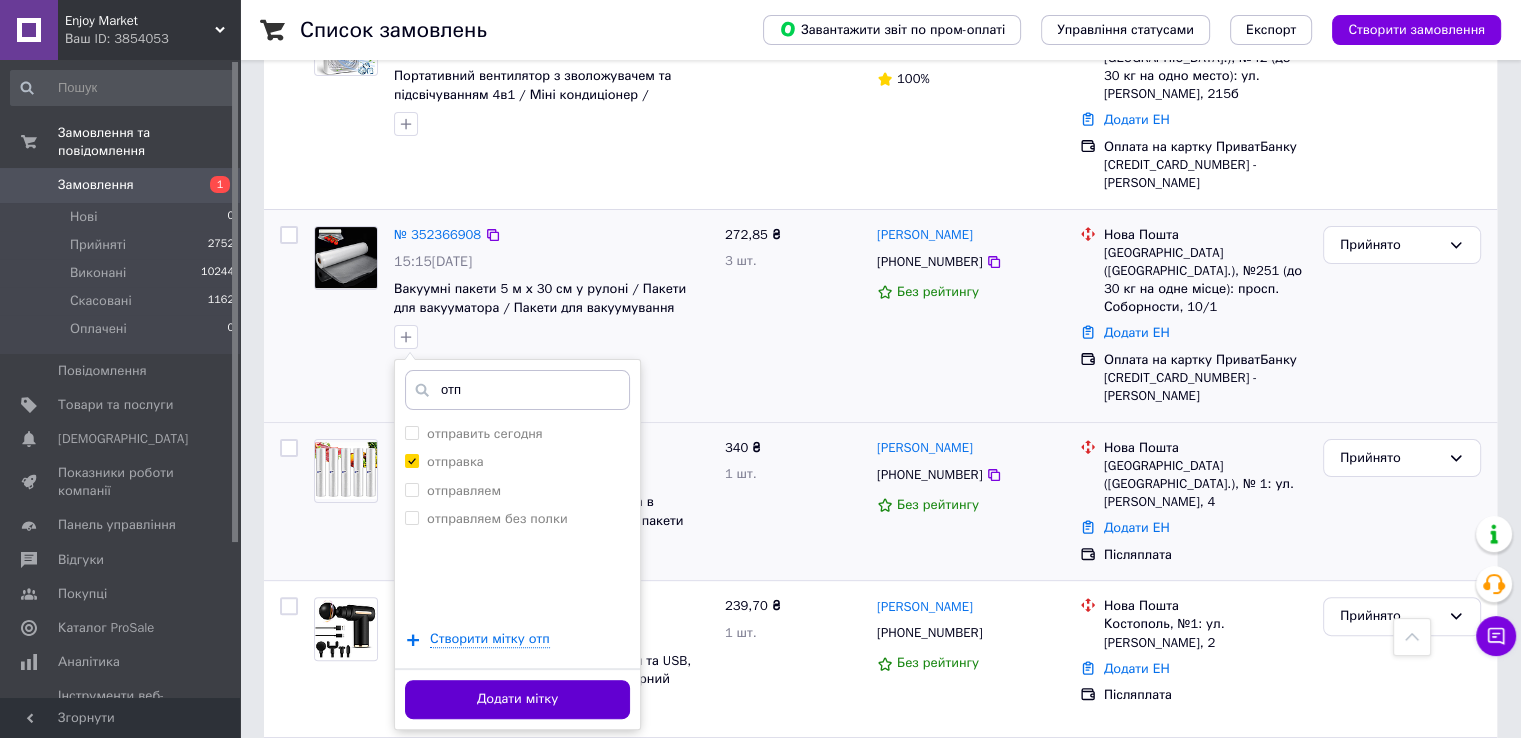click on "Додати мітку" at bounding box center [517, 699] 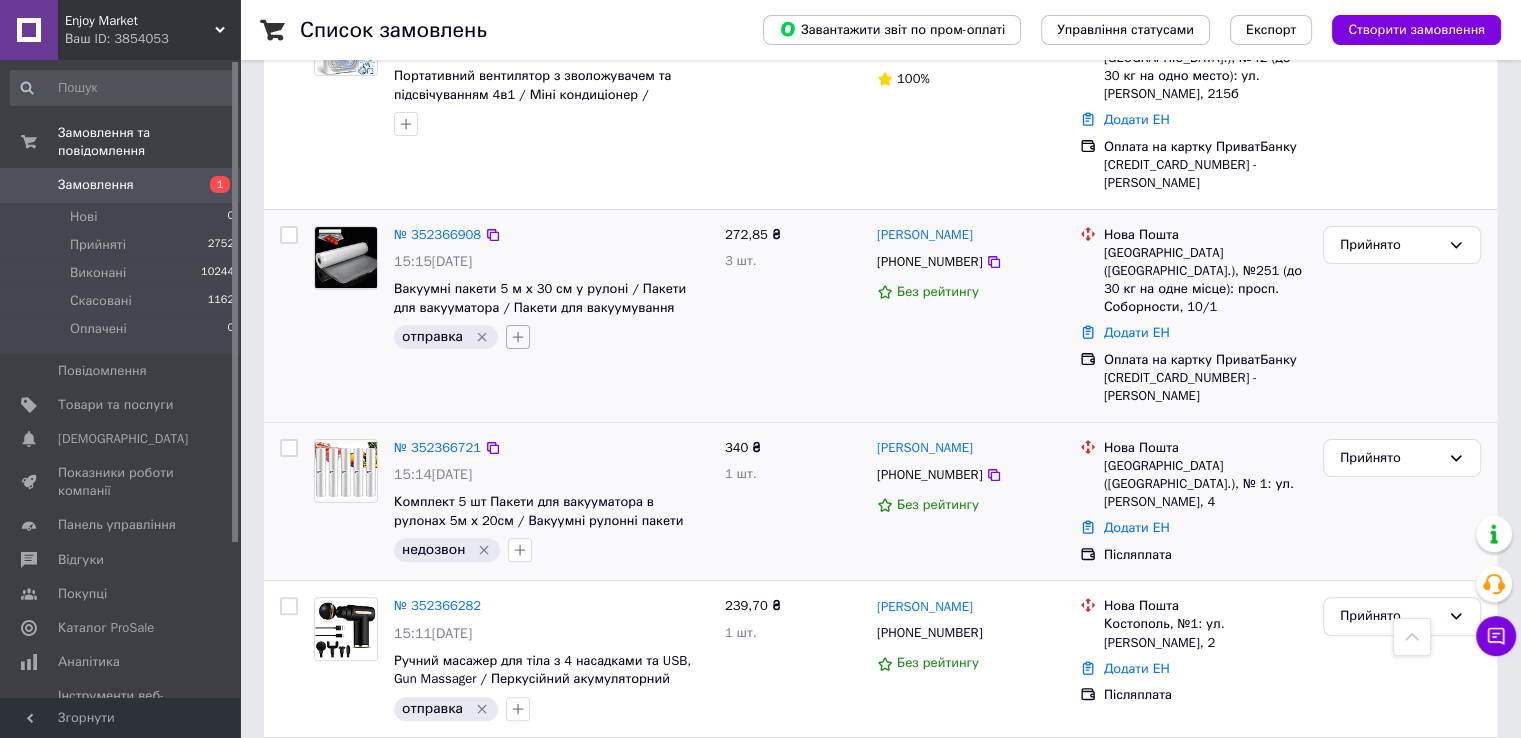 click 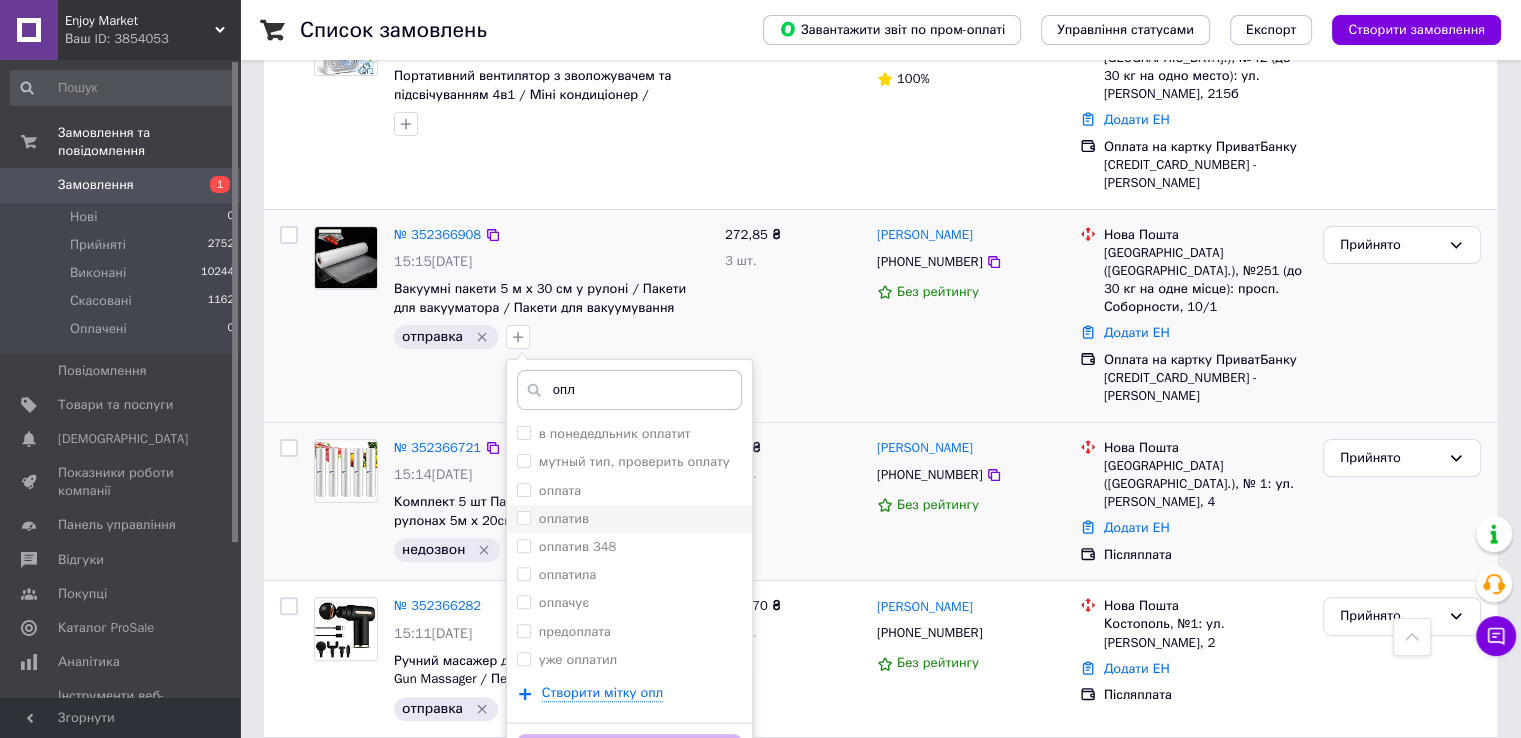 type on "опл" 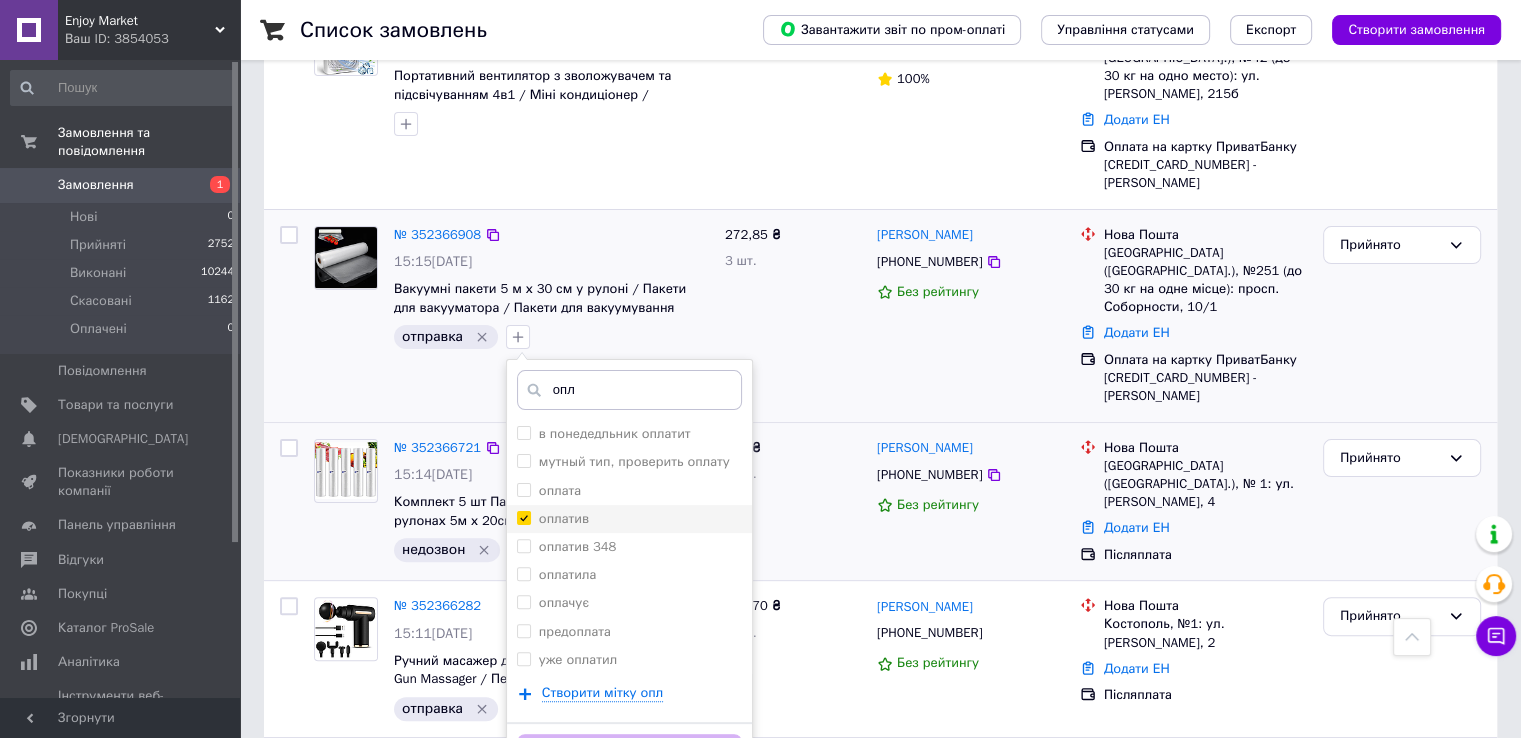 checkbox on "true" 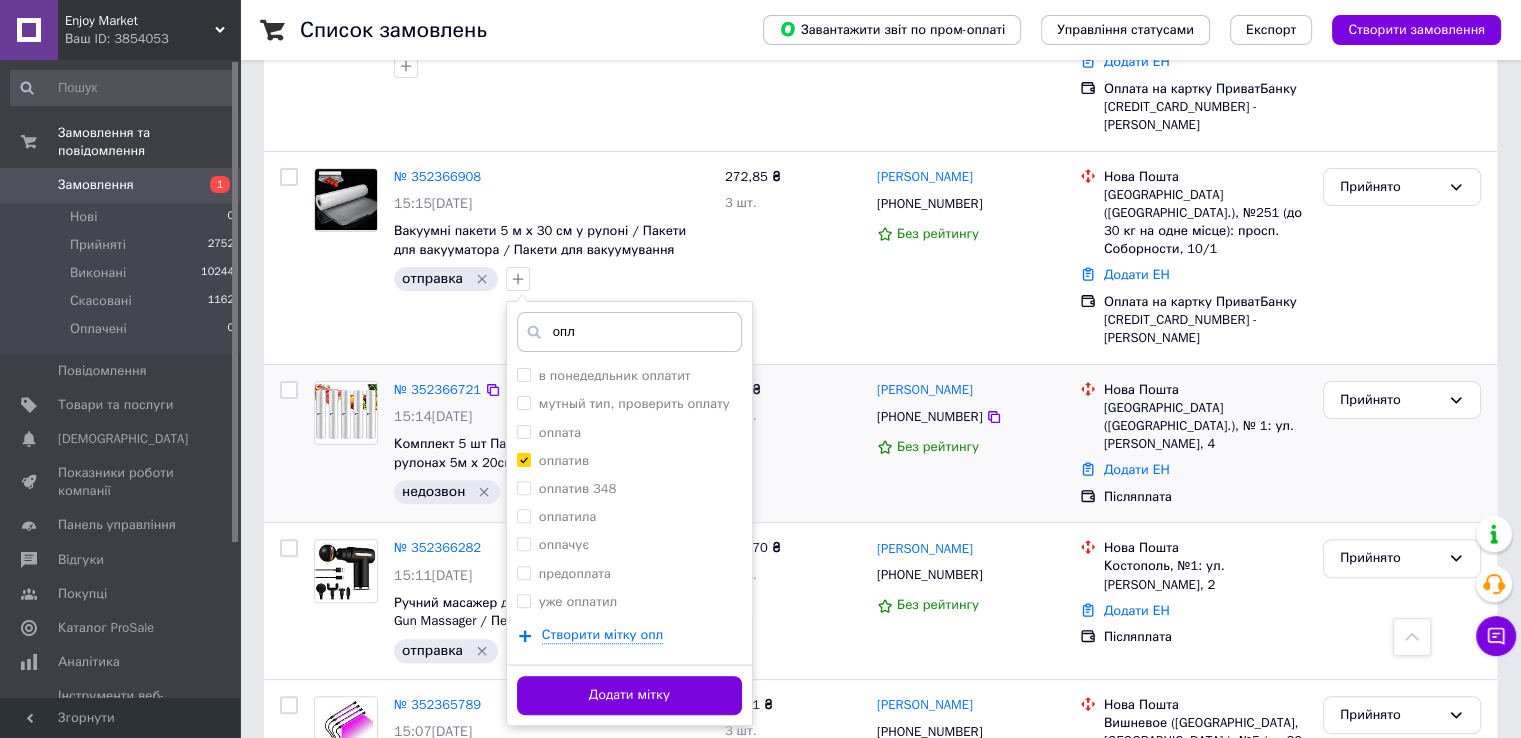 scroll, scrollTop: 488, scrollLeft: 0, axis: vertical 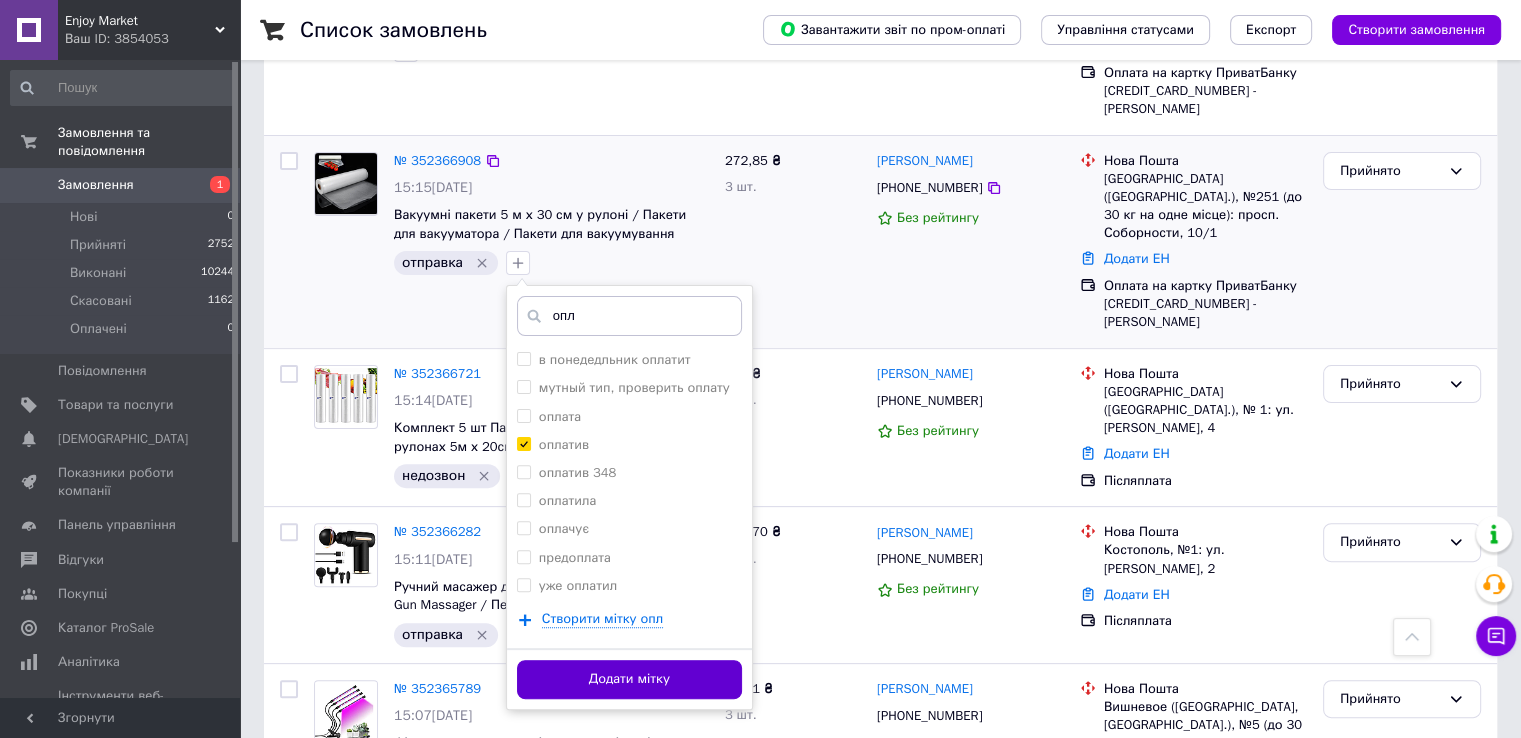 click on "Додати мітку" at bounding box center [629, 679] 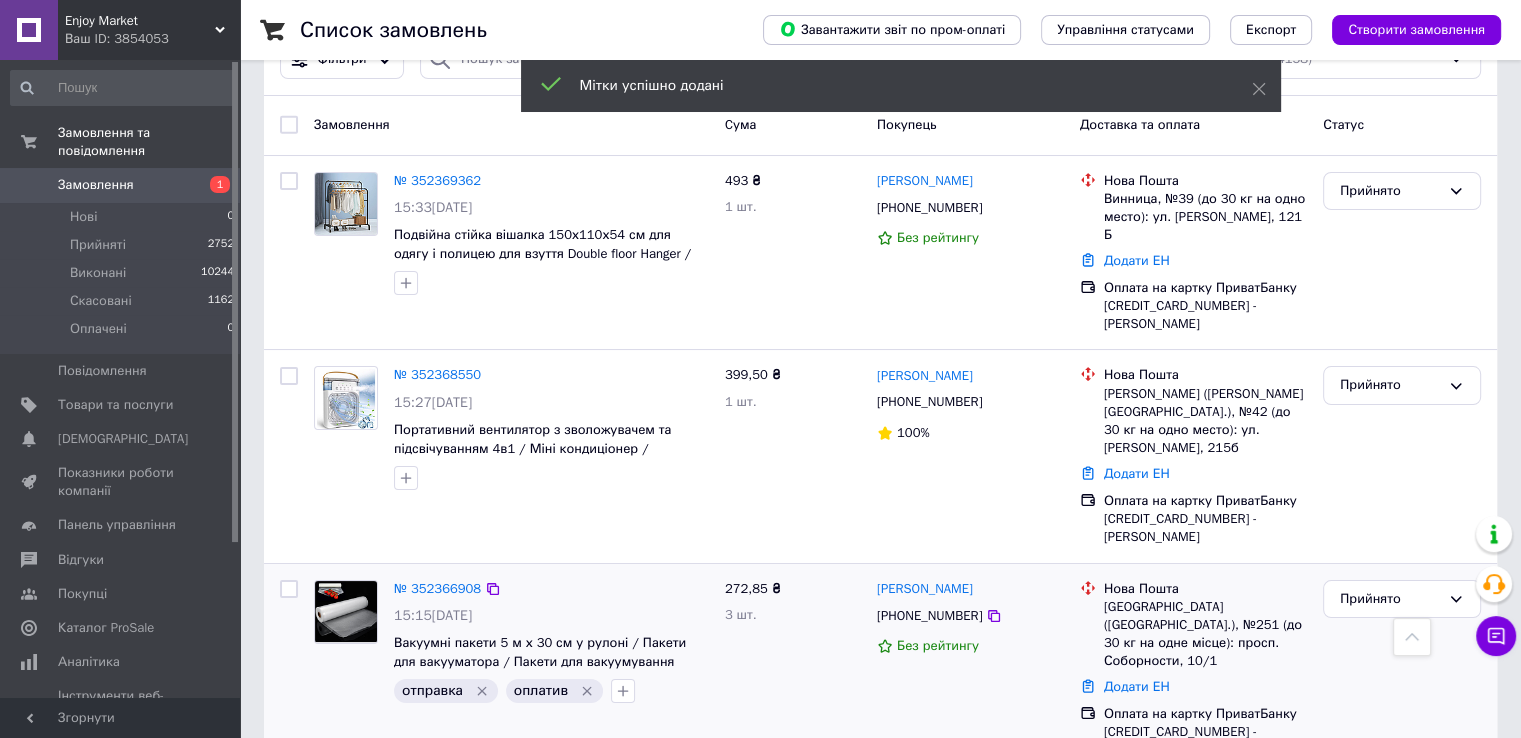 scroll, scrollTop: 54, scrollLeft: 0, axis: vertical 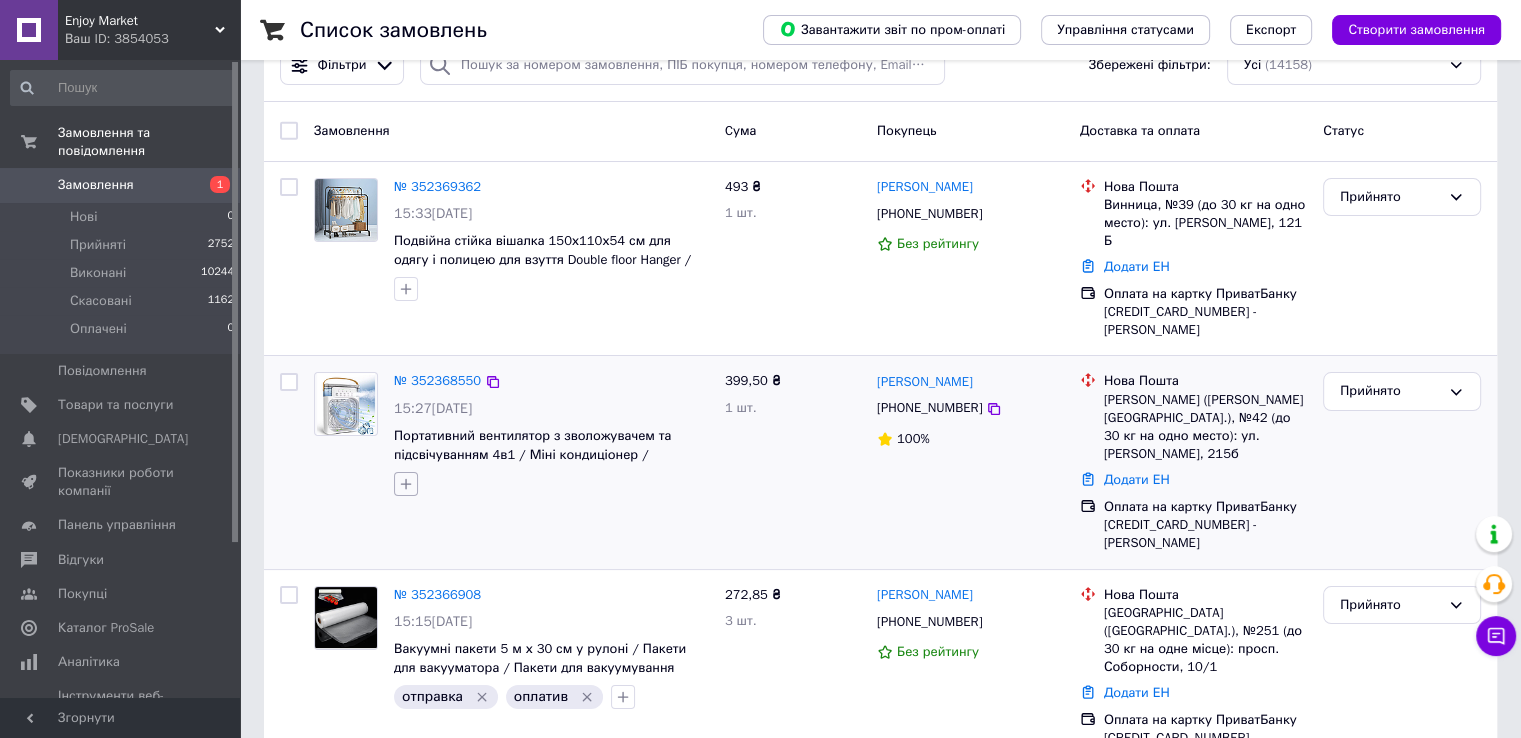 click 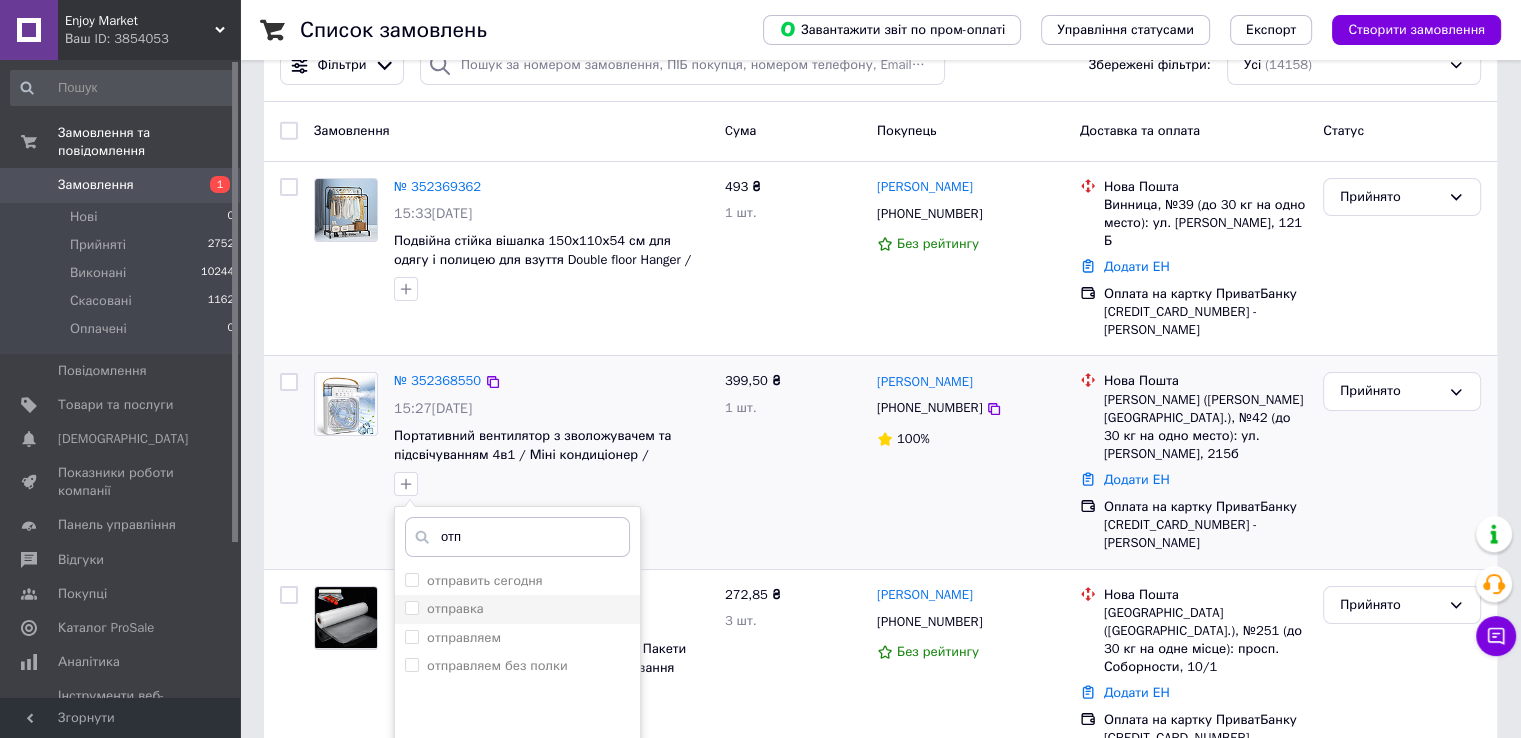 type on "отп" 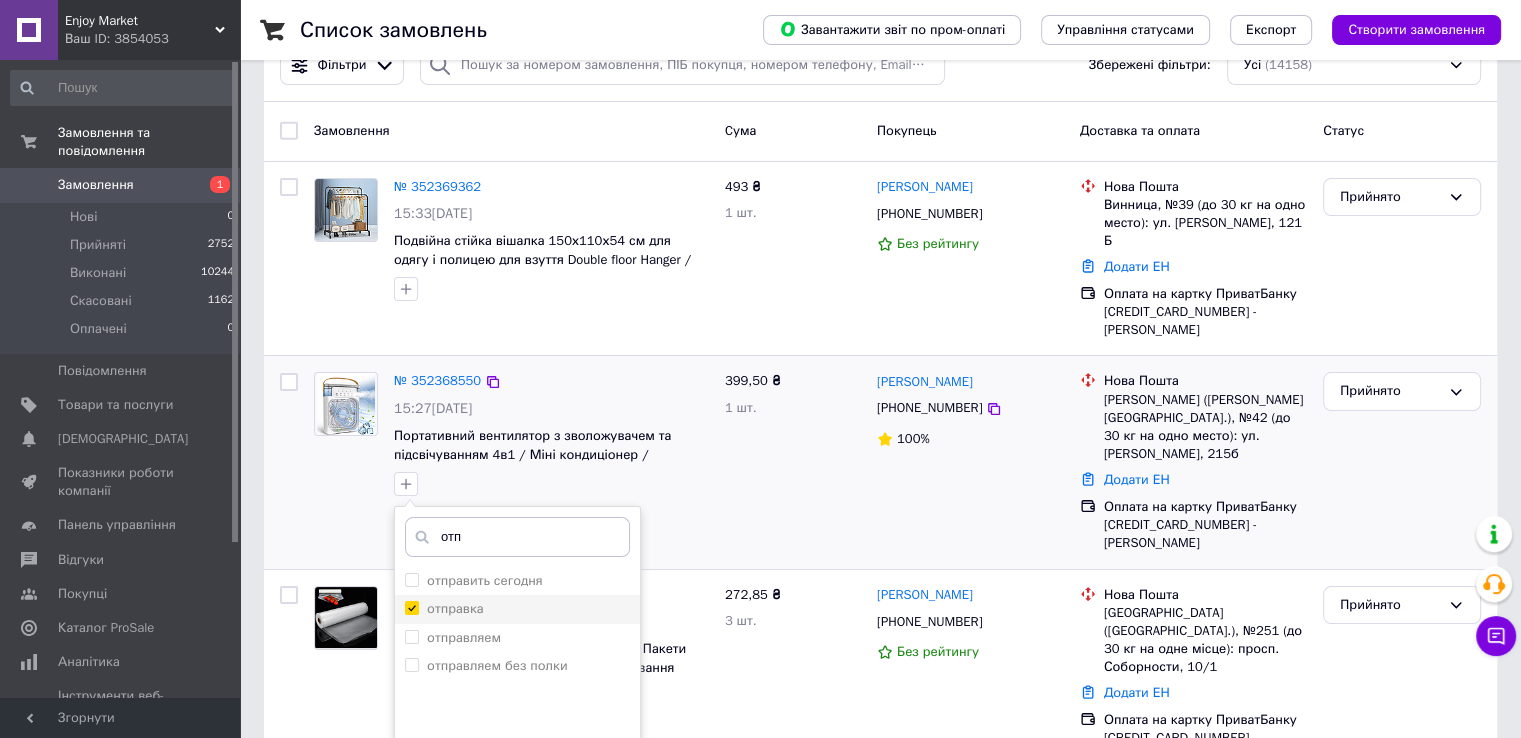 checkbox on "true" 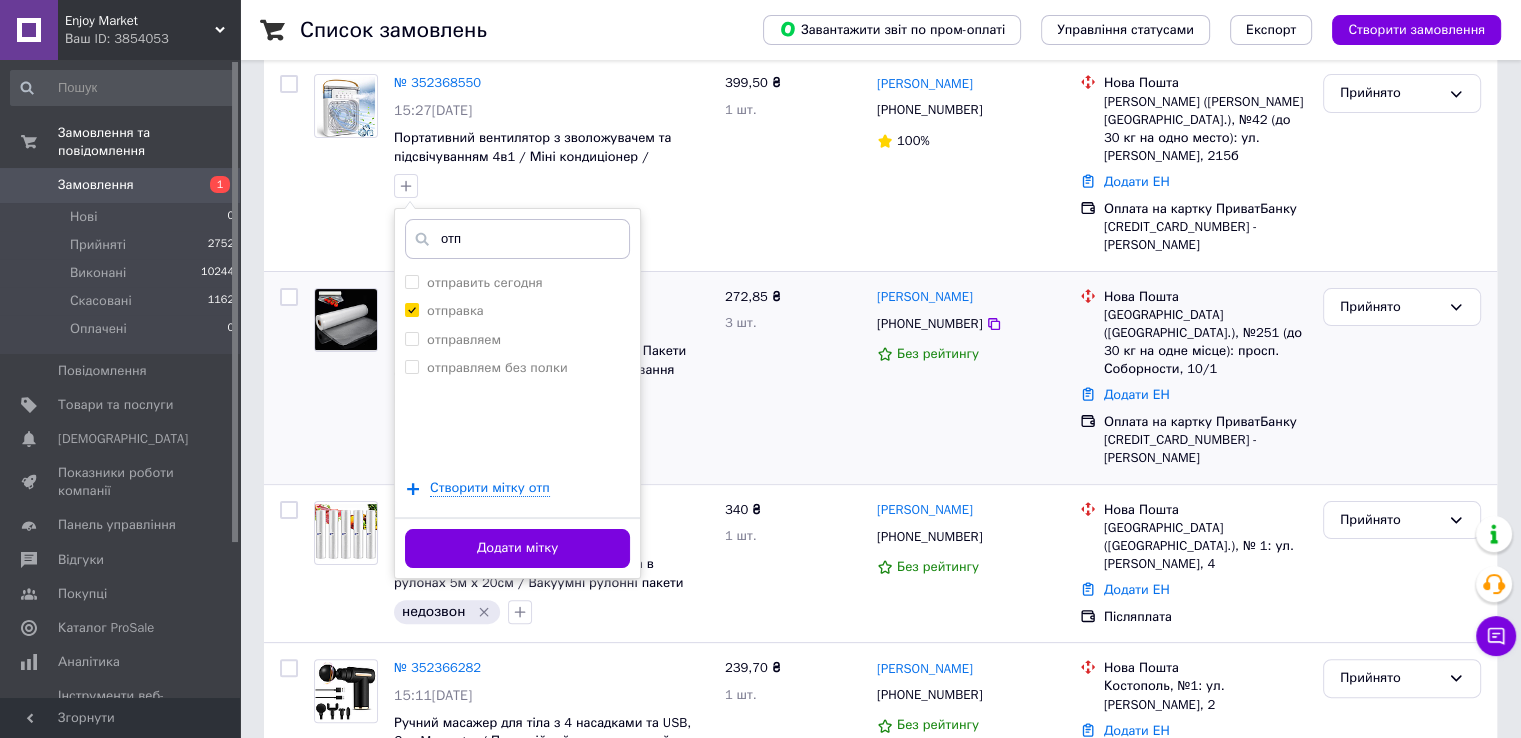 scroll, scrollTop: 354, scrollLeft: 0, axis: vertical 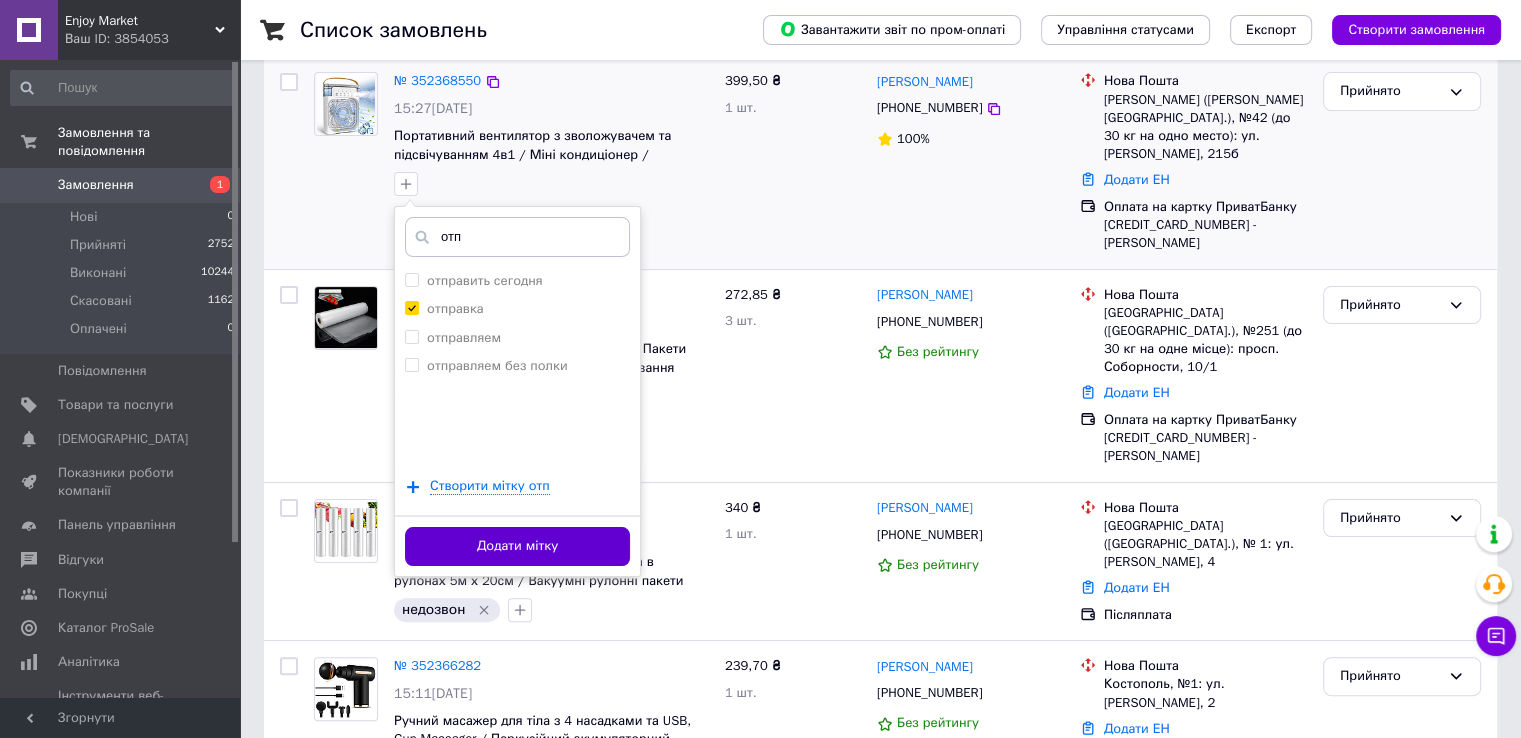 click on "Додати мітку" at bounding box center [517, 546] 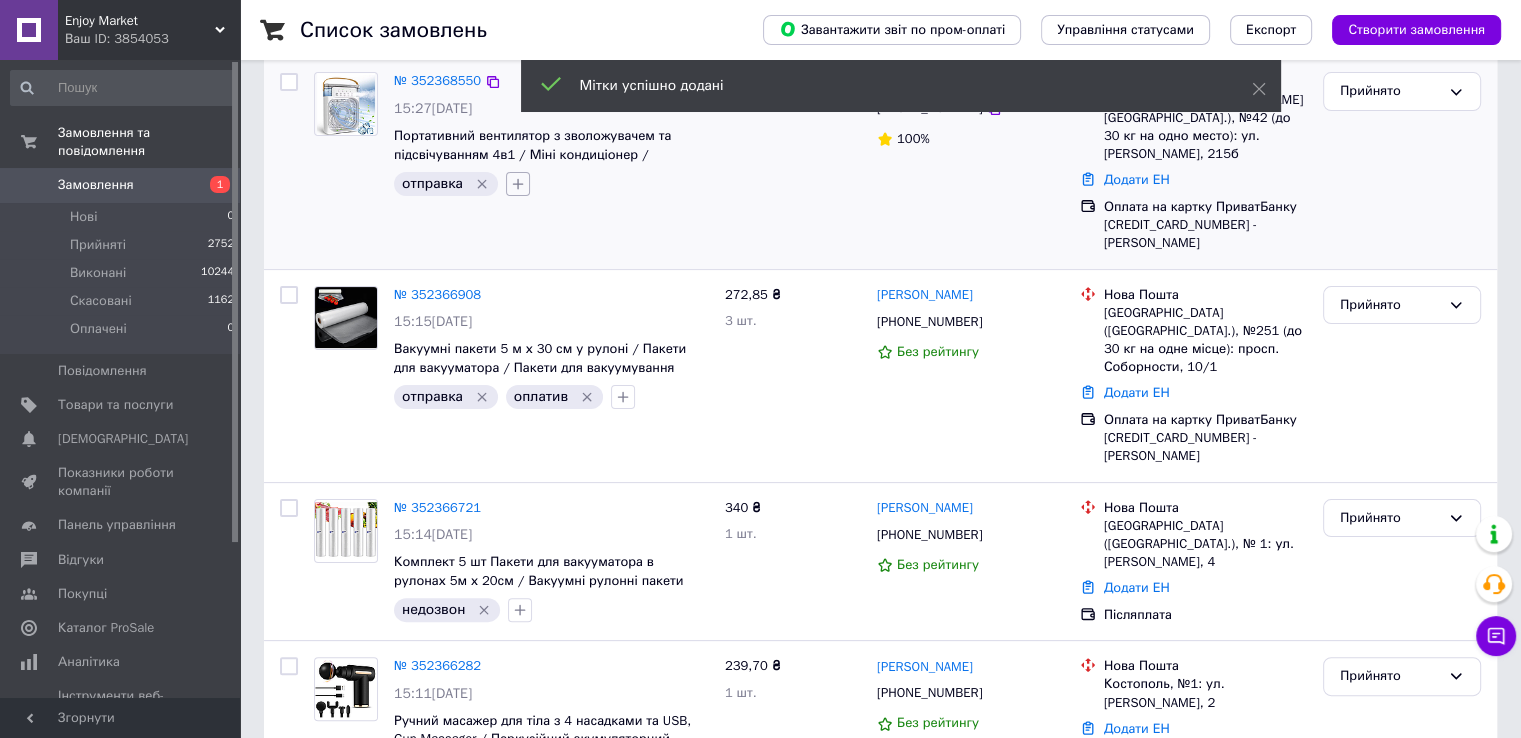 click 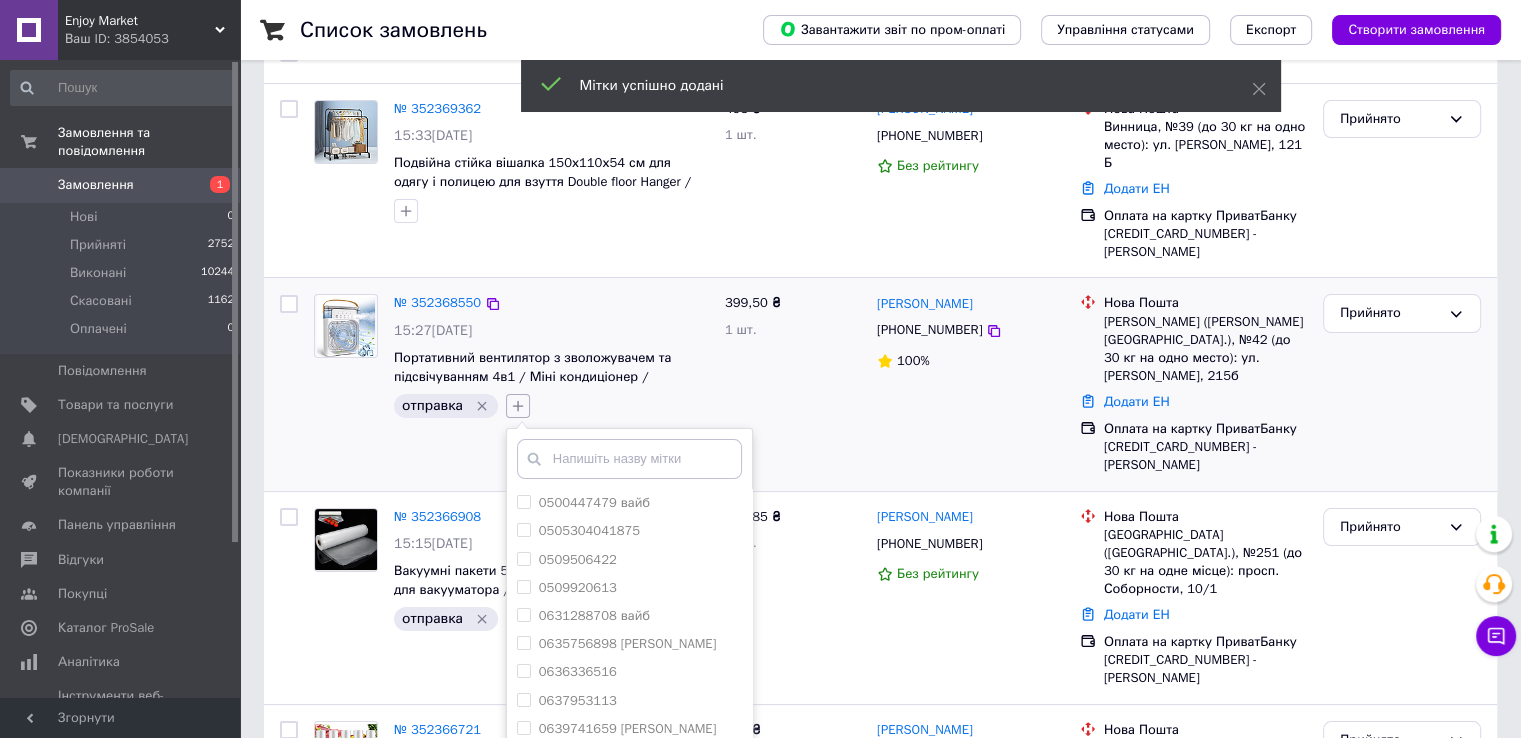 scroll, scrollTop: 134, scrollLeft: 0, axis: vertical 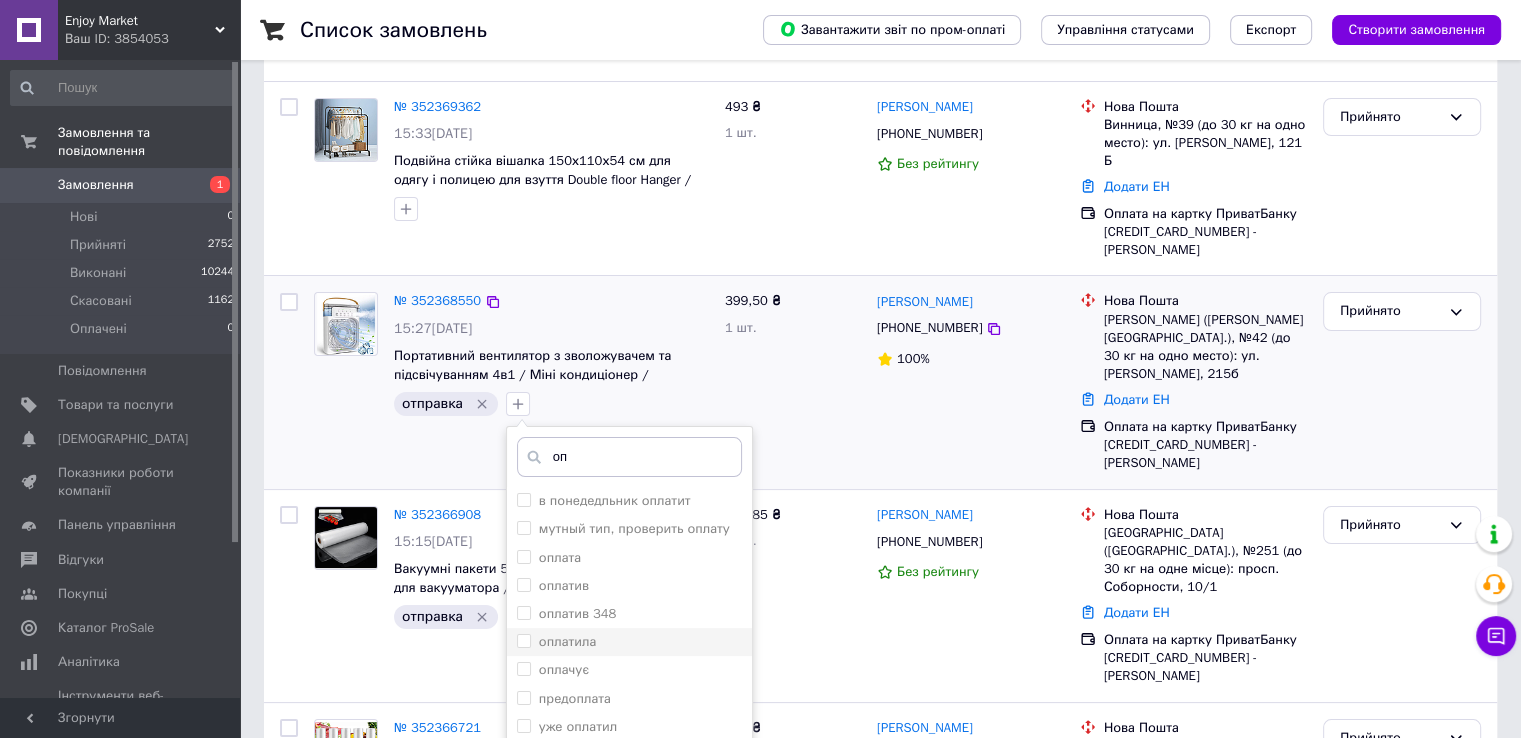 type on "оп" 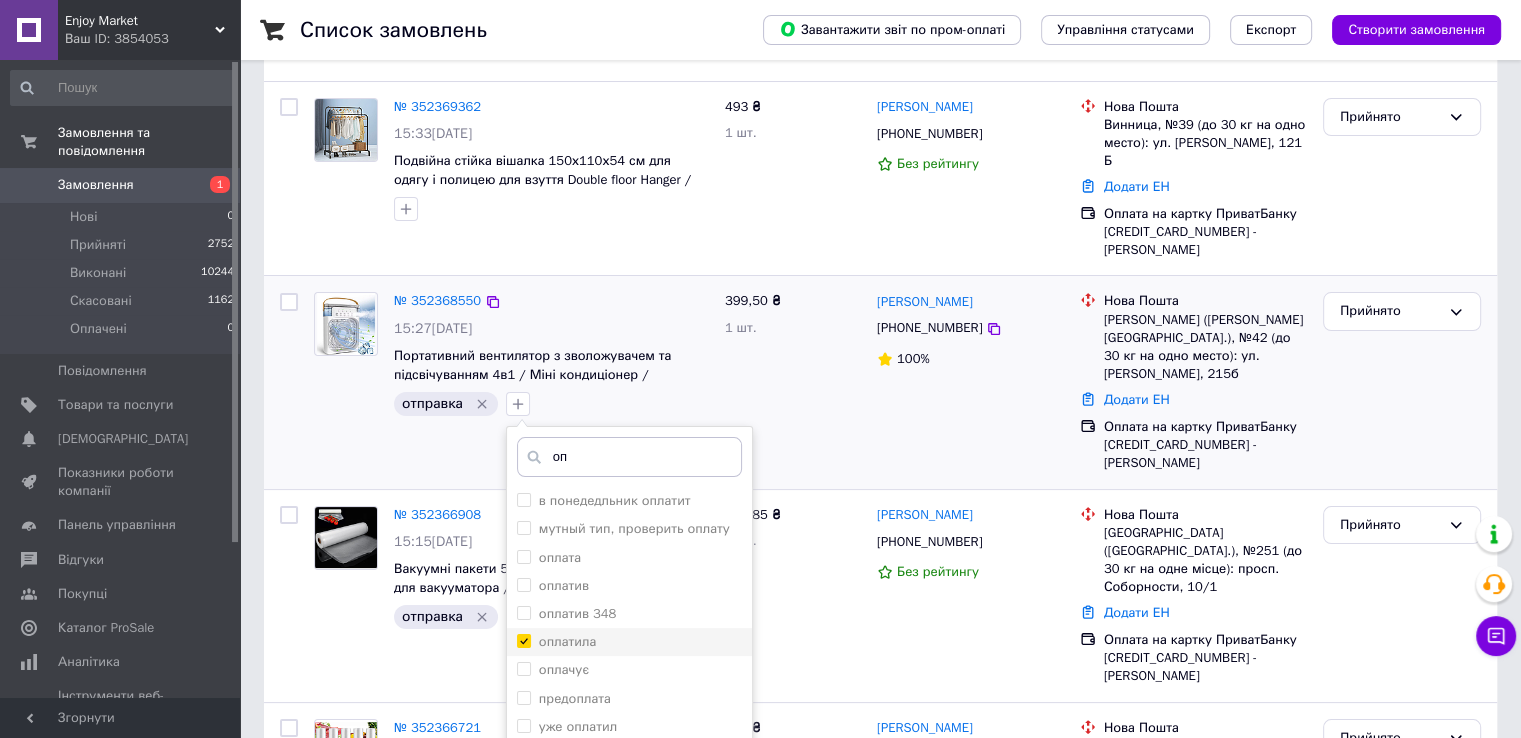 checkbox on "true" 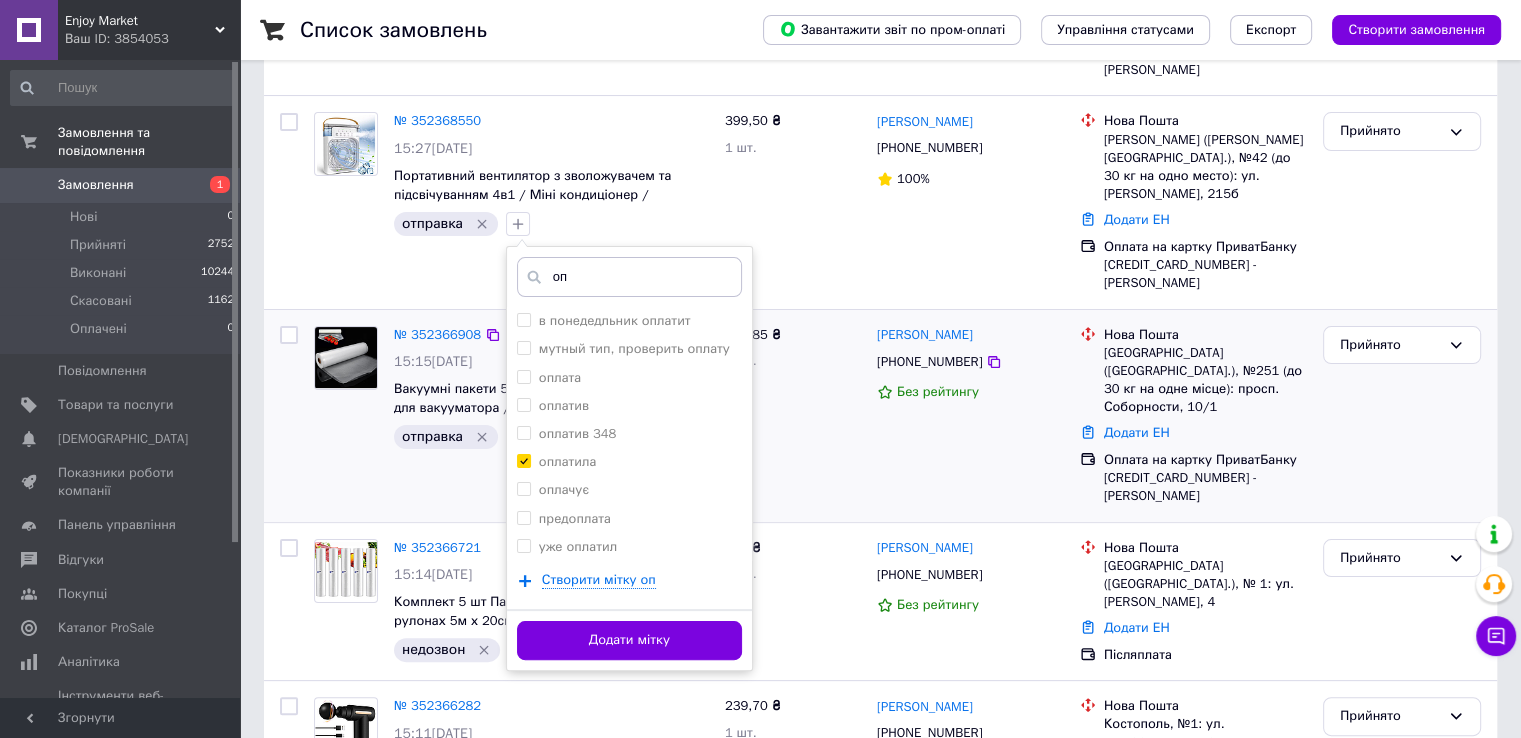 scroll, scrollTop: 322, scrollLeft: 0, axis: vertical 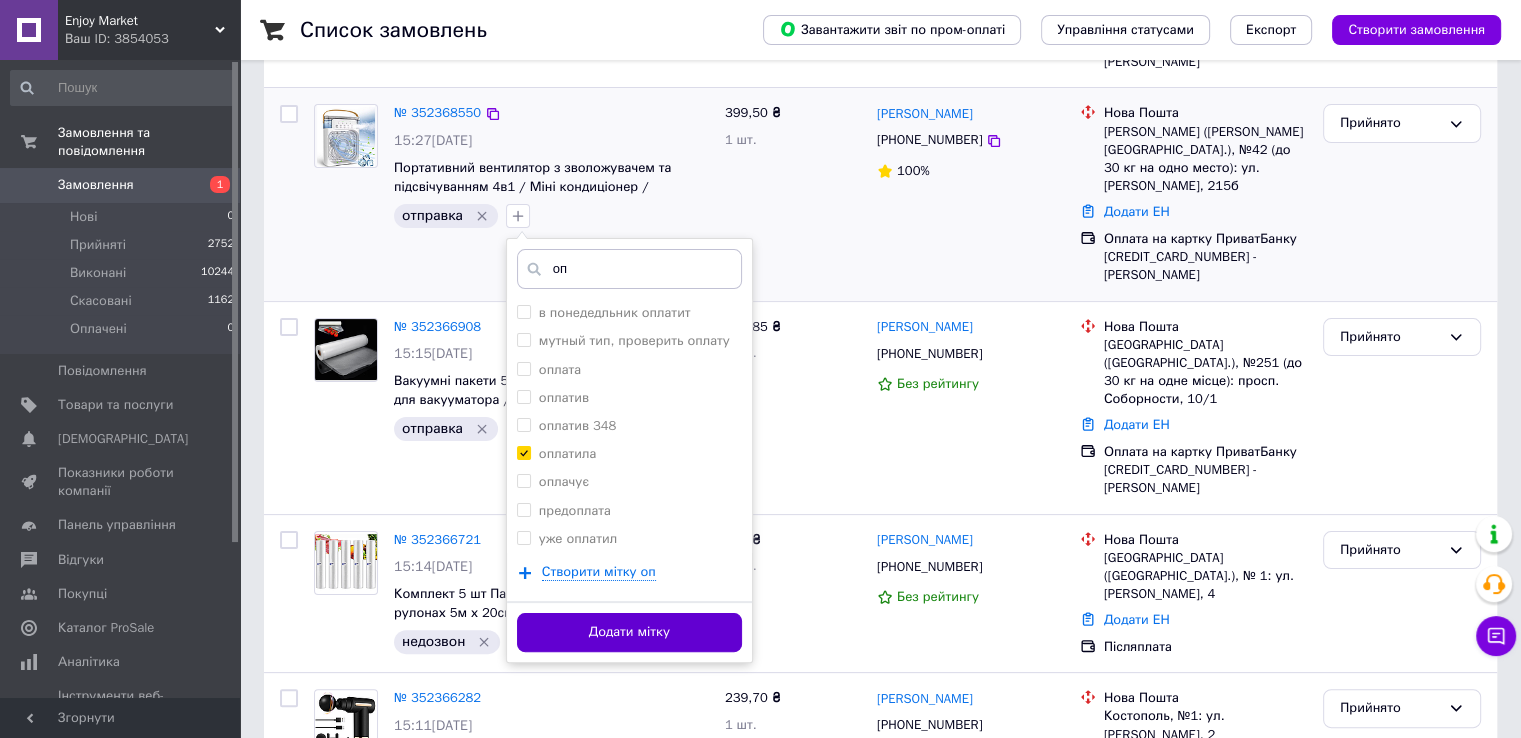 click on "Додати мітку" at bounding box center (629, 632) 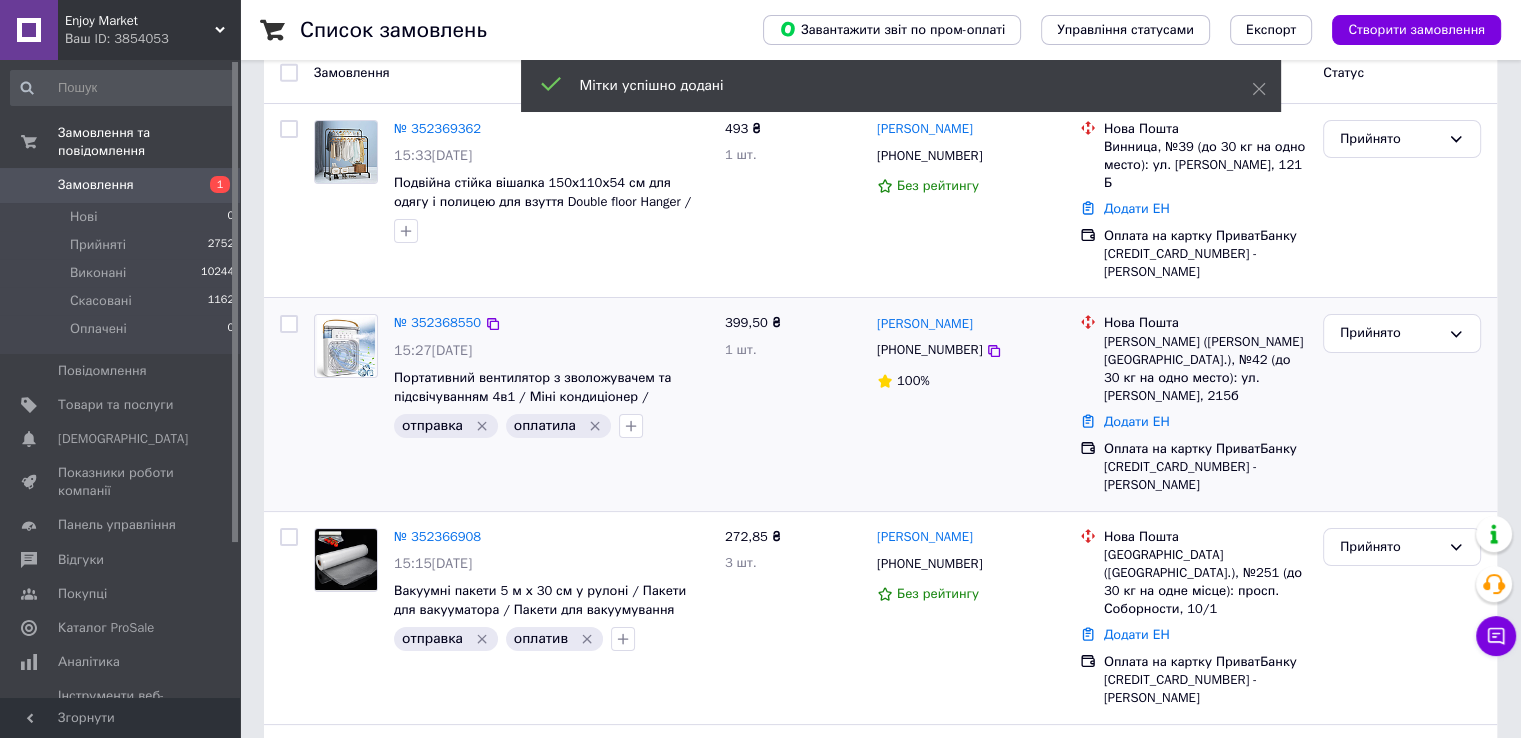 scroll, scrollTop: 18, scrollLeft: 0, axis: vertical 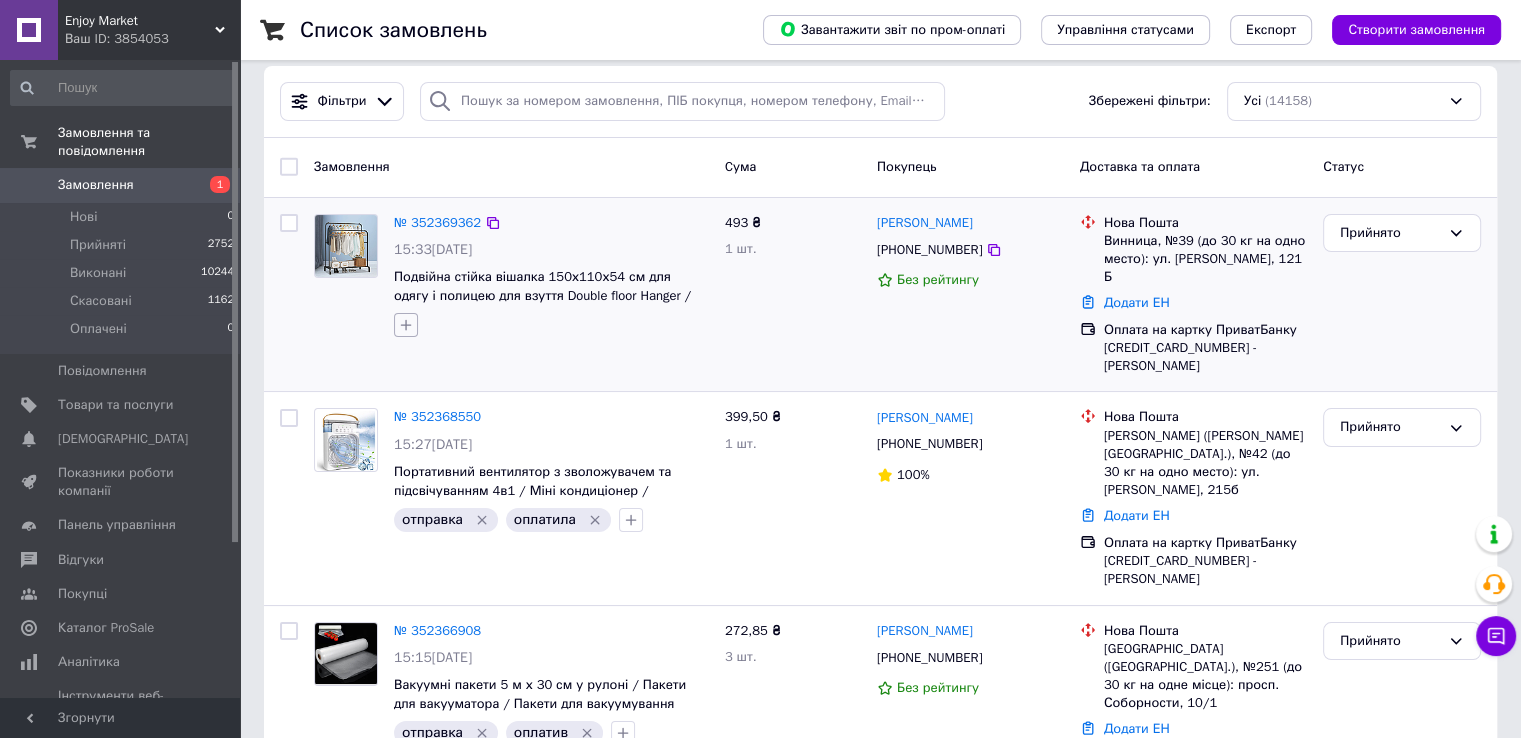 click 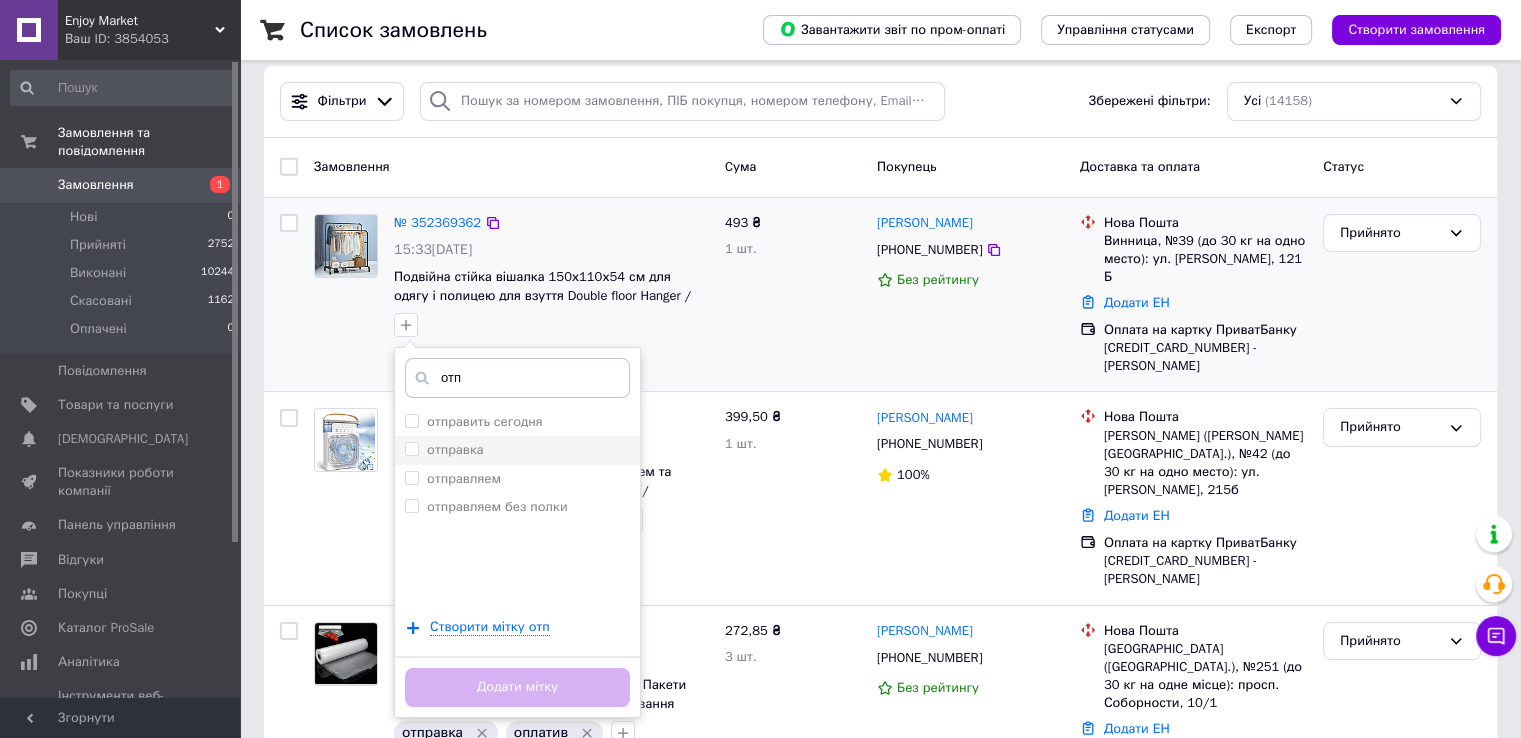 type on "отп" 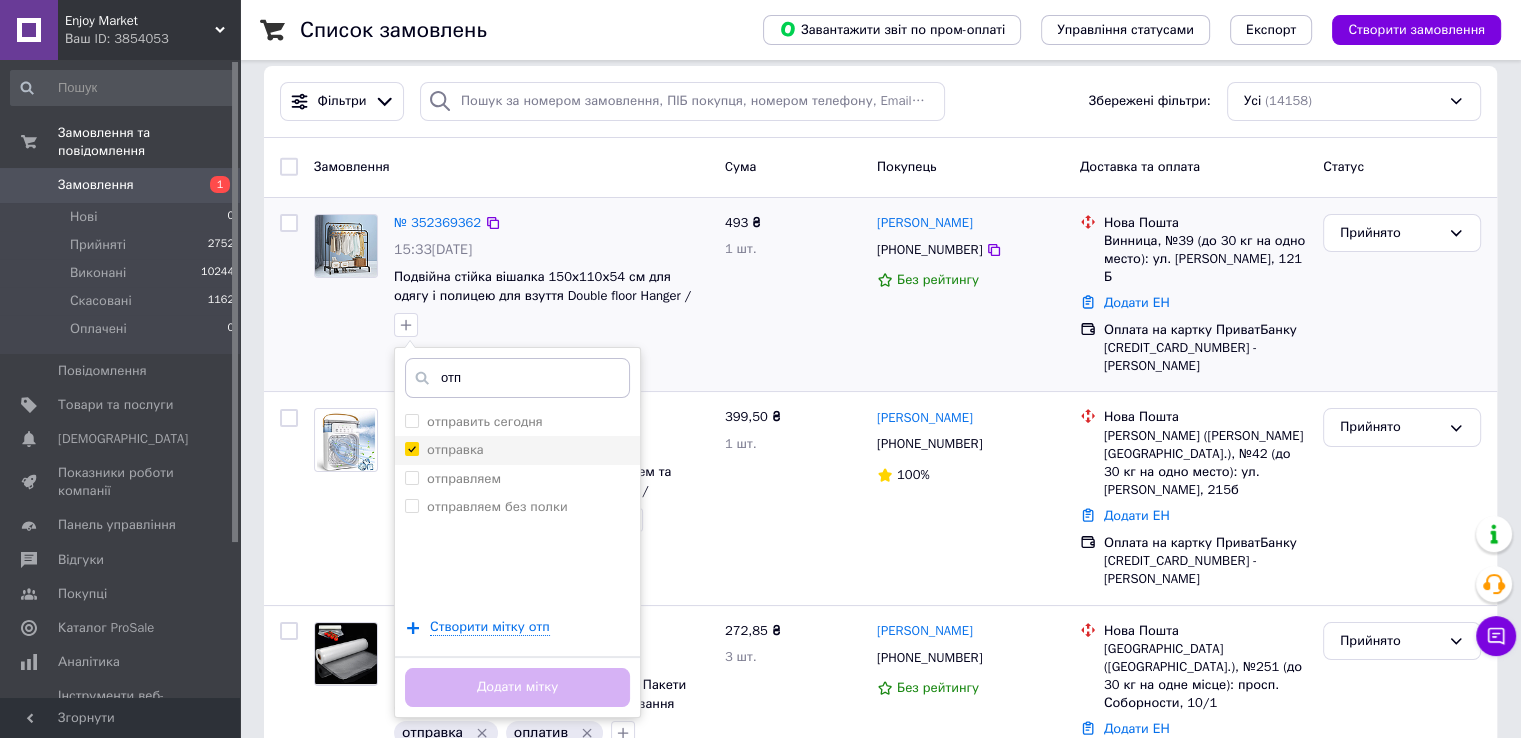 checkbox on "true" 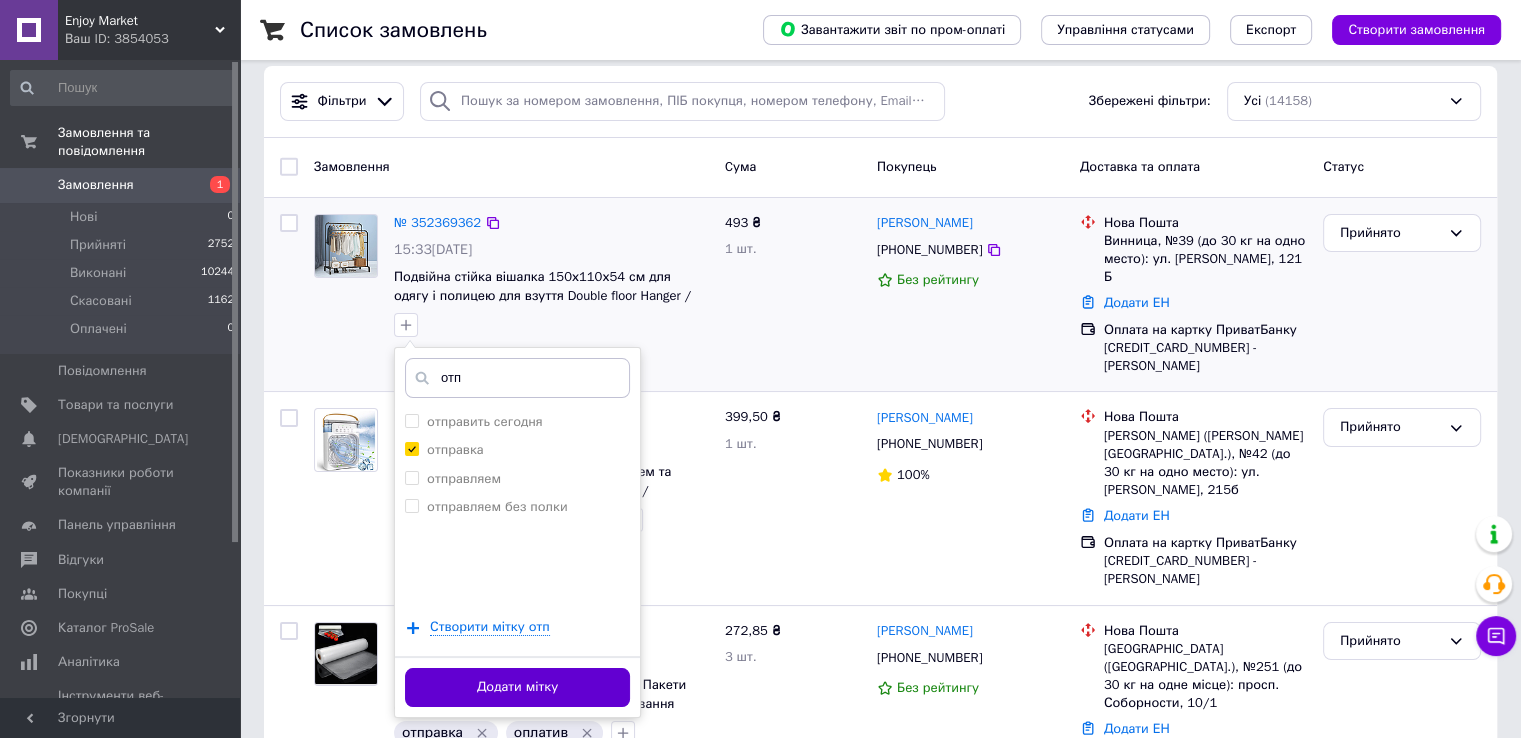click on "Додати мітку" at bounding box center [517, 687] 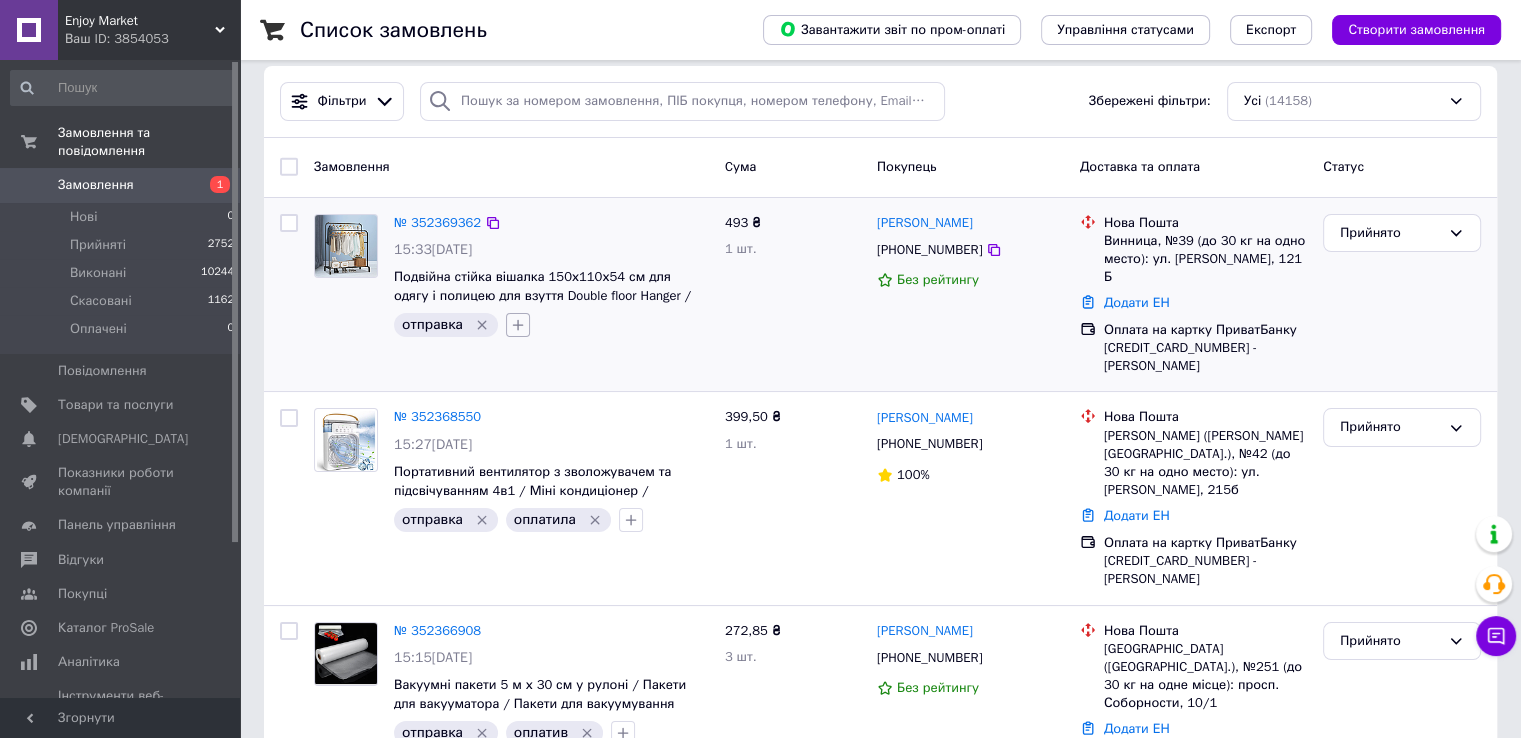 click 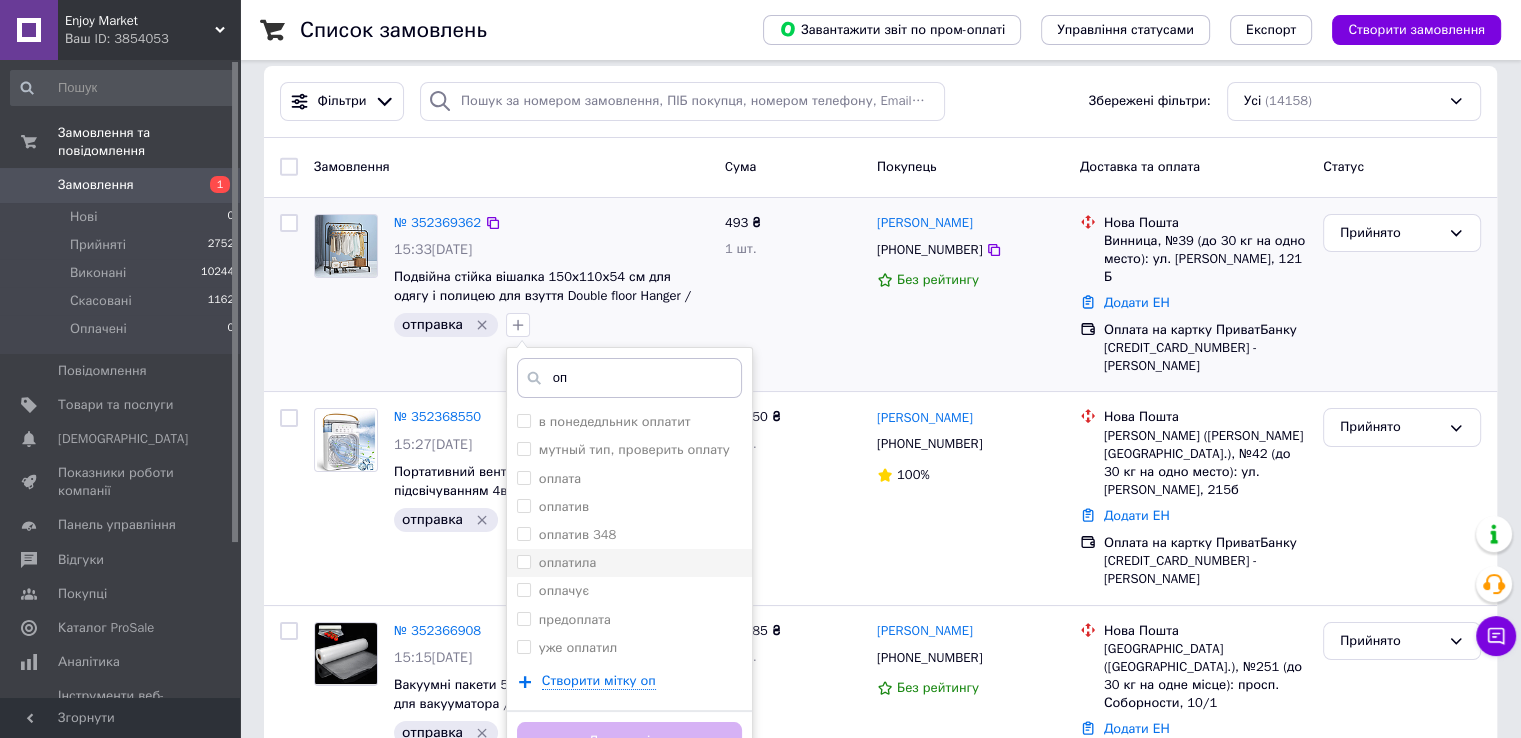 type on "оп" 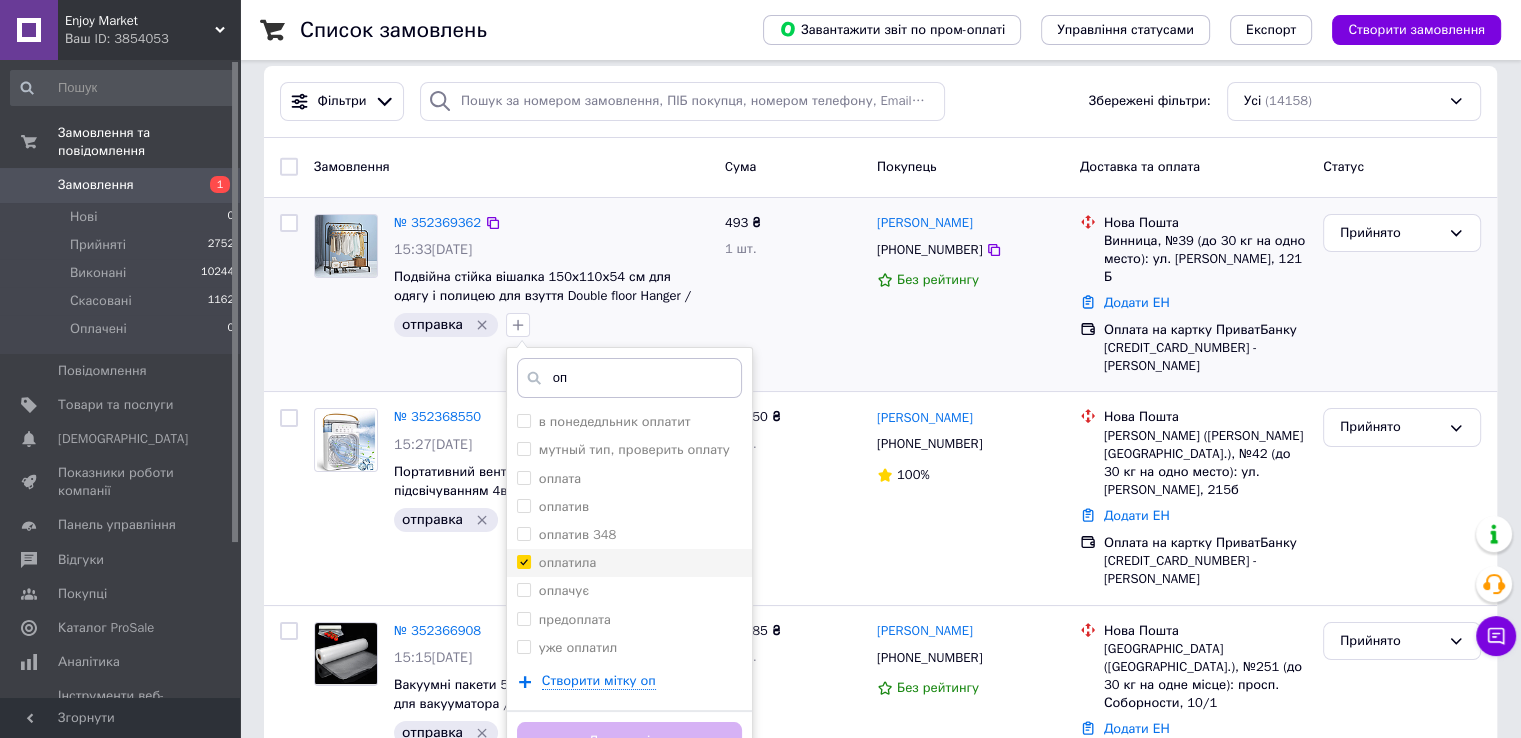 checkbox on "true" 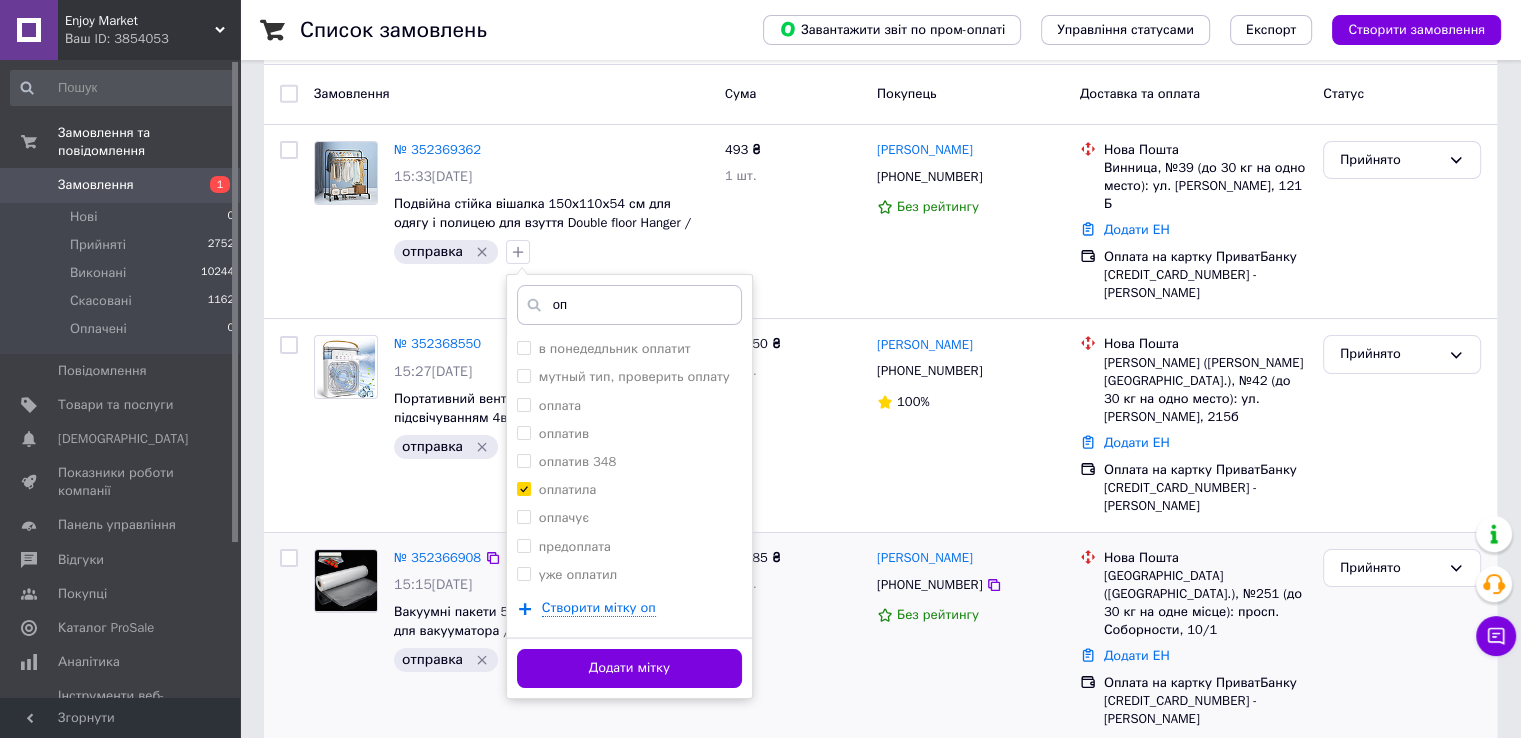 scroll, scrollTop: 98, scrollLeft: 0, axis: vertical 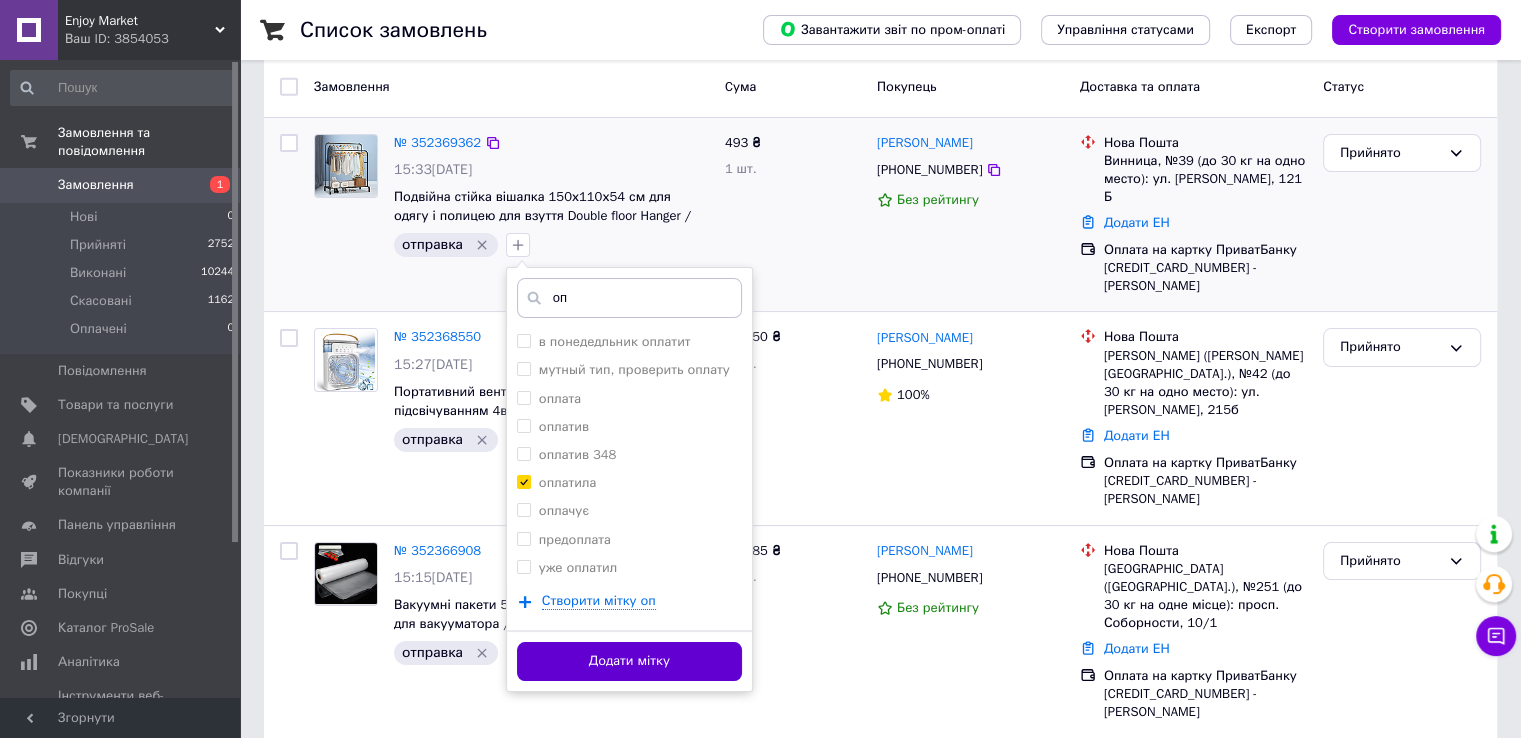 click on "Додати мітку" at bounding box center [629, 661] 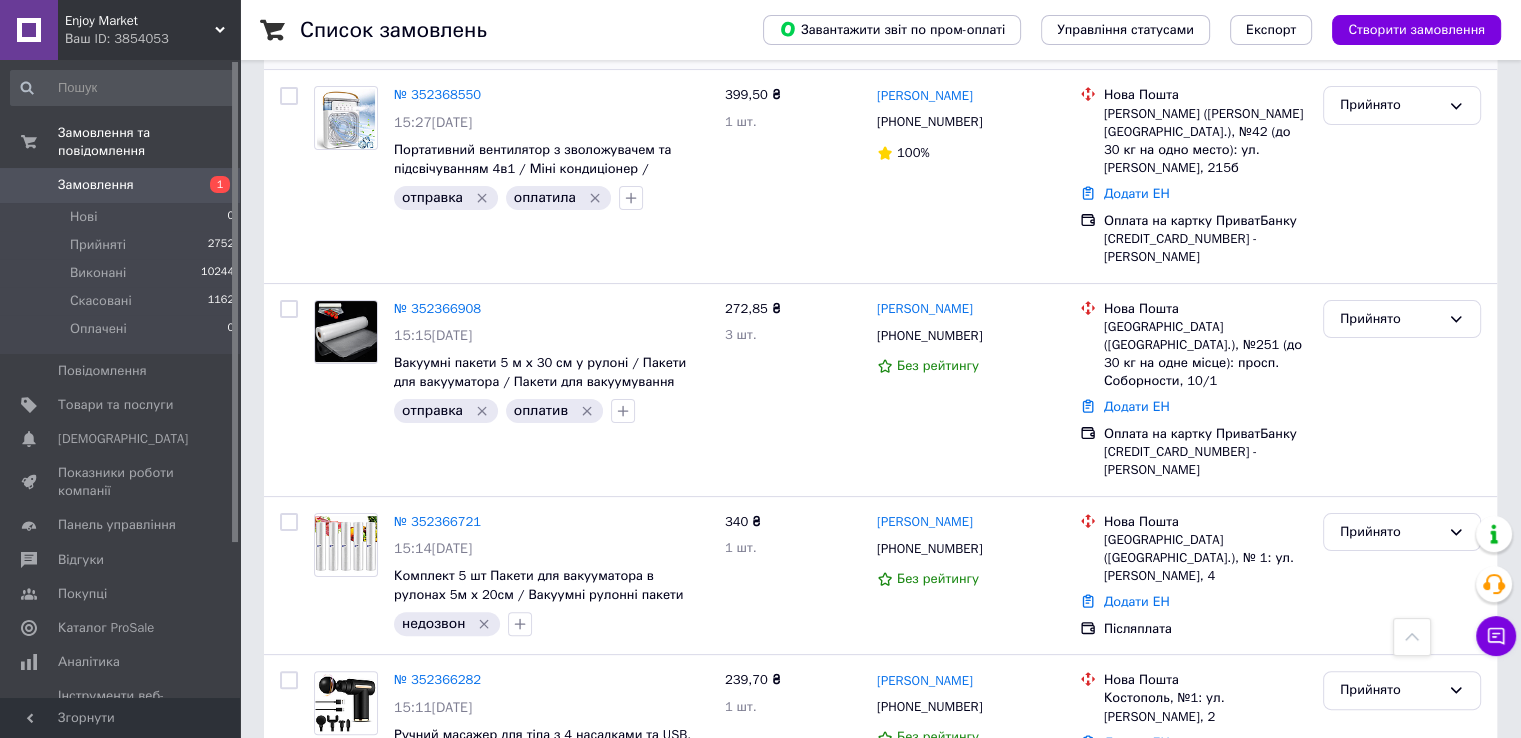 scroll, scrollTop: 0, scrollLeft: 0, axis: both 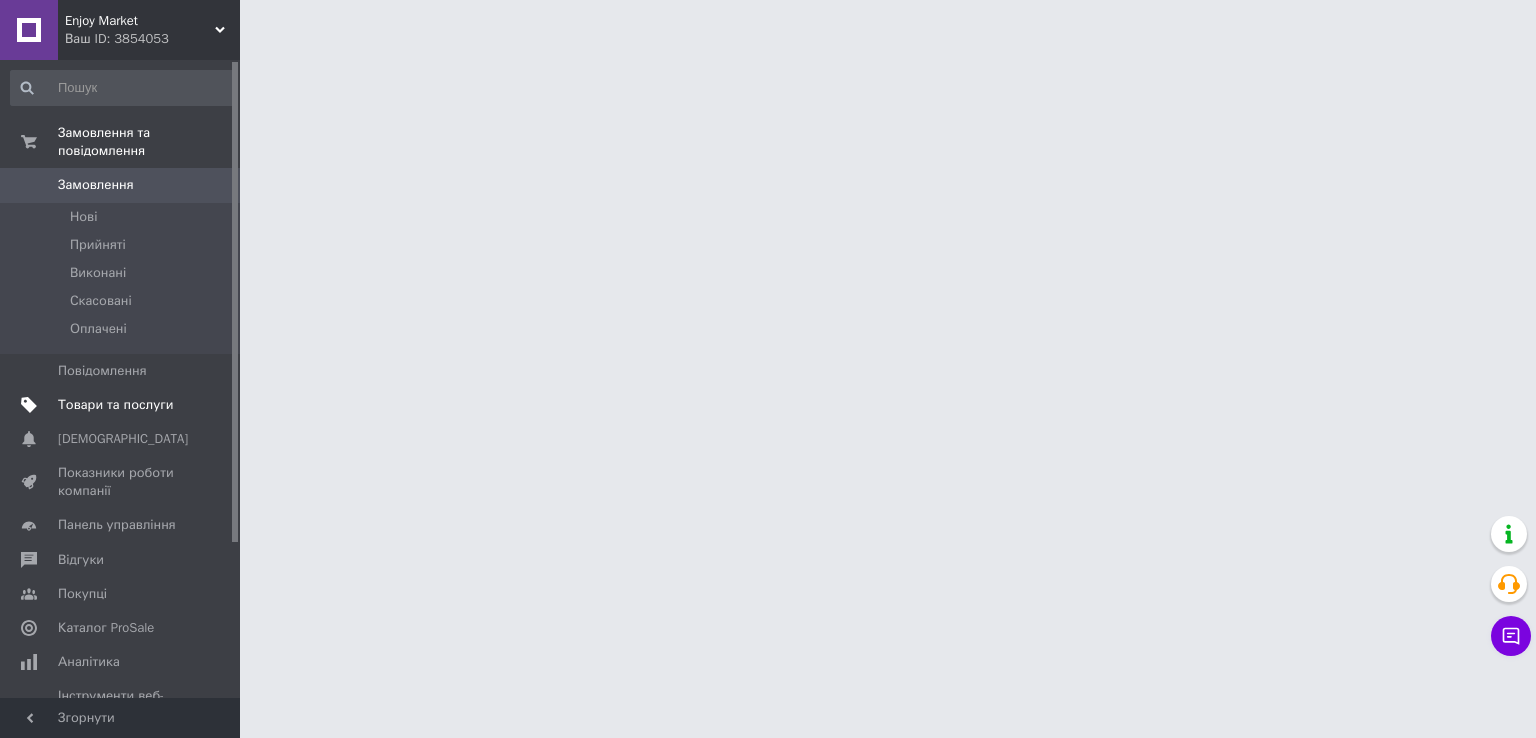 click on "Товари та послуги" at bounding box center [115, 405] 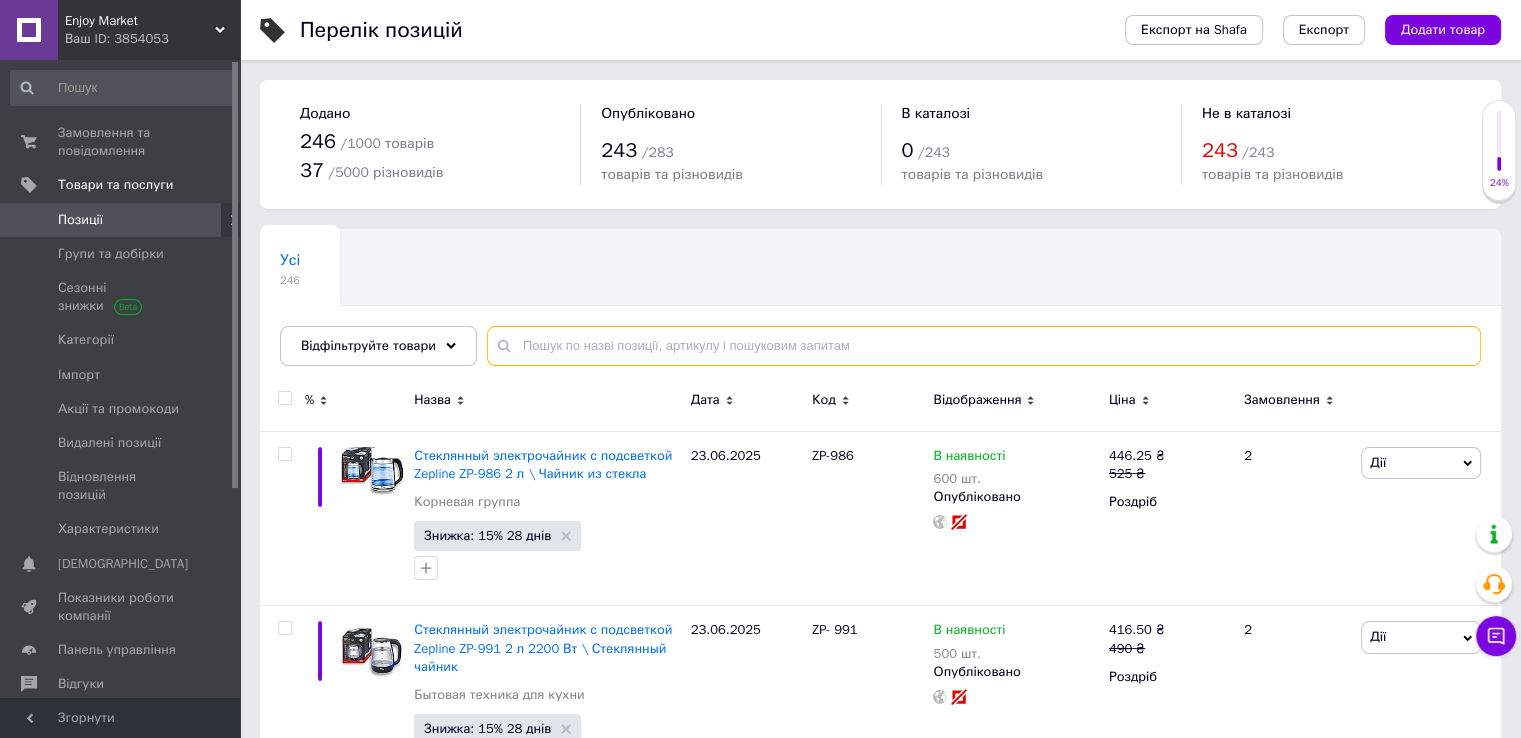 click at bounding box center (984, 346) 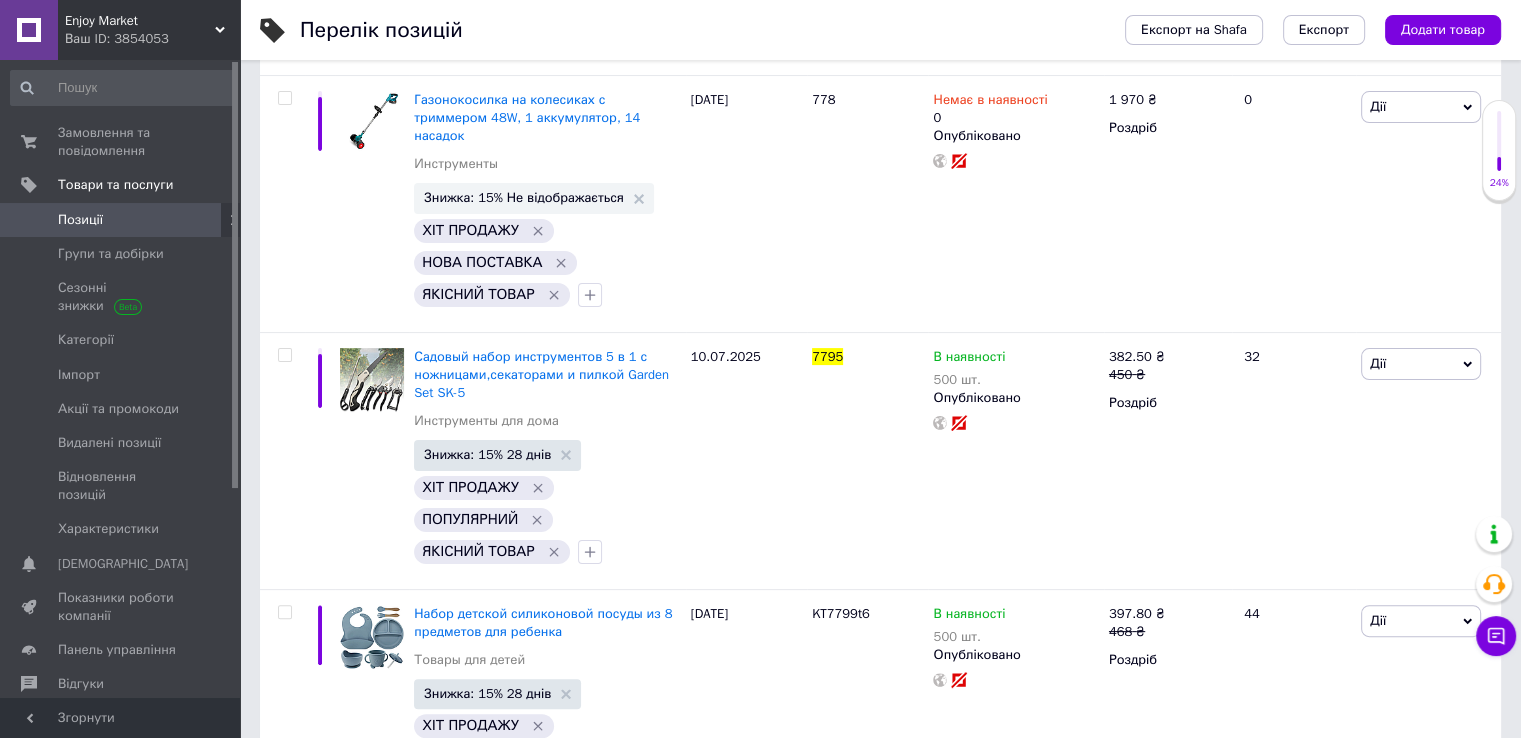 scroll, scrollTop: 392, scrollLeft: 0, axis: vertical 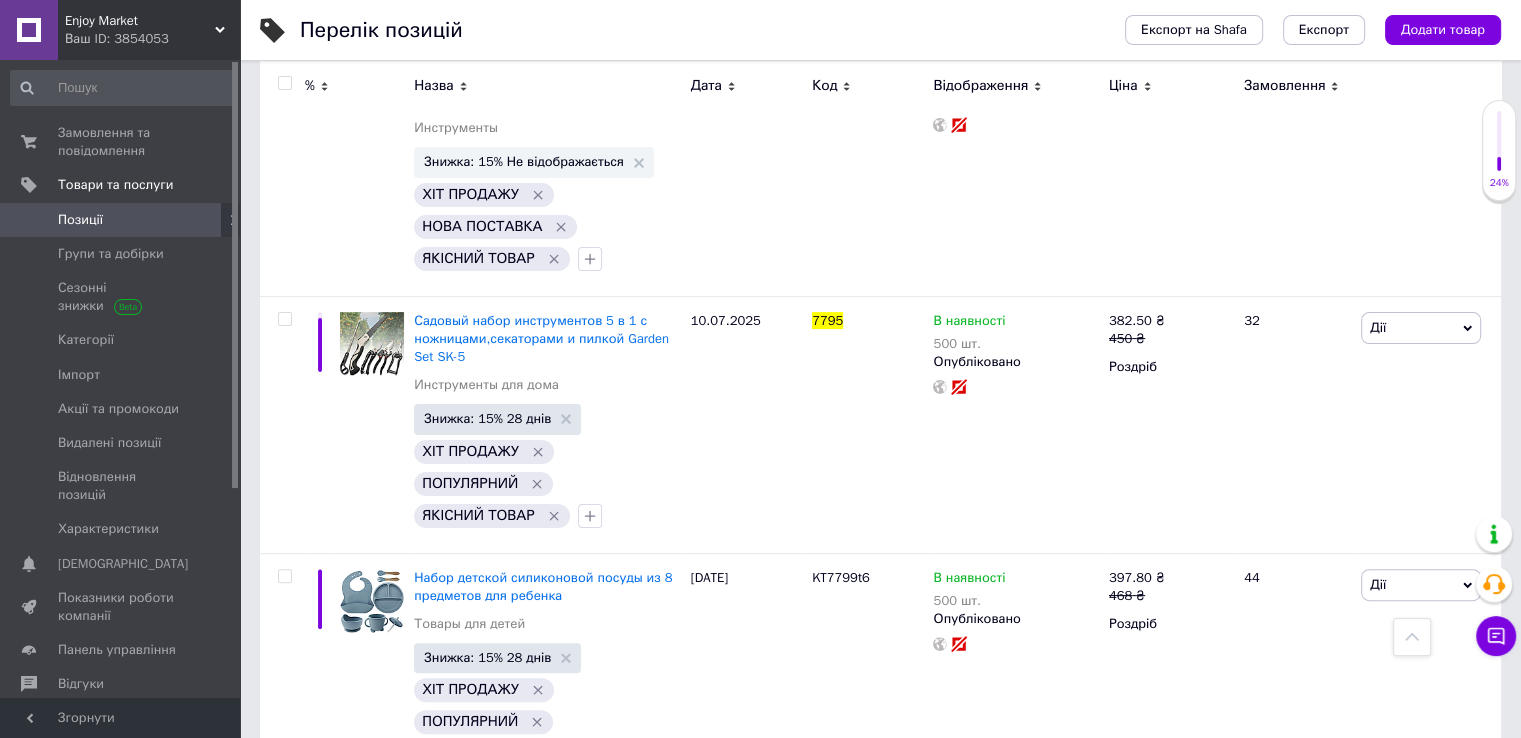 type on "7795" 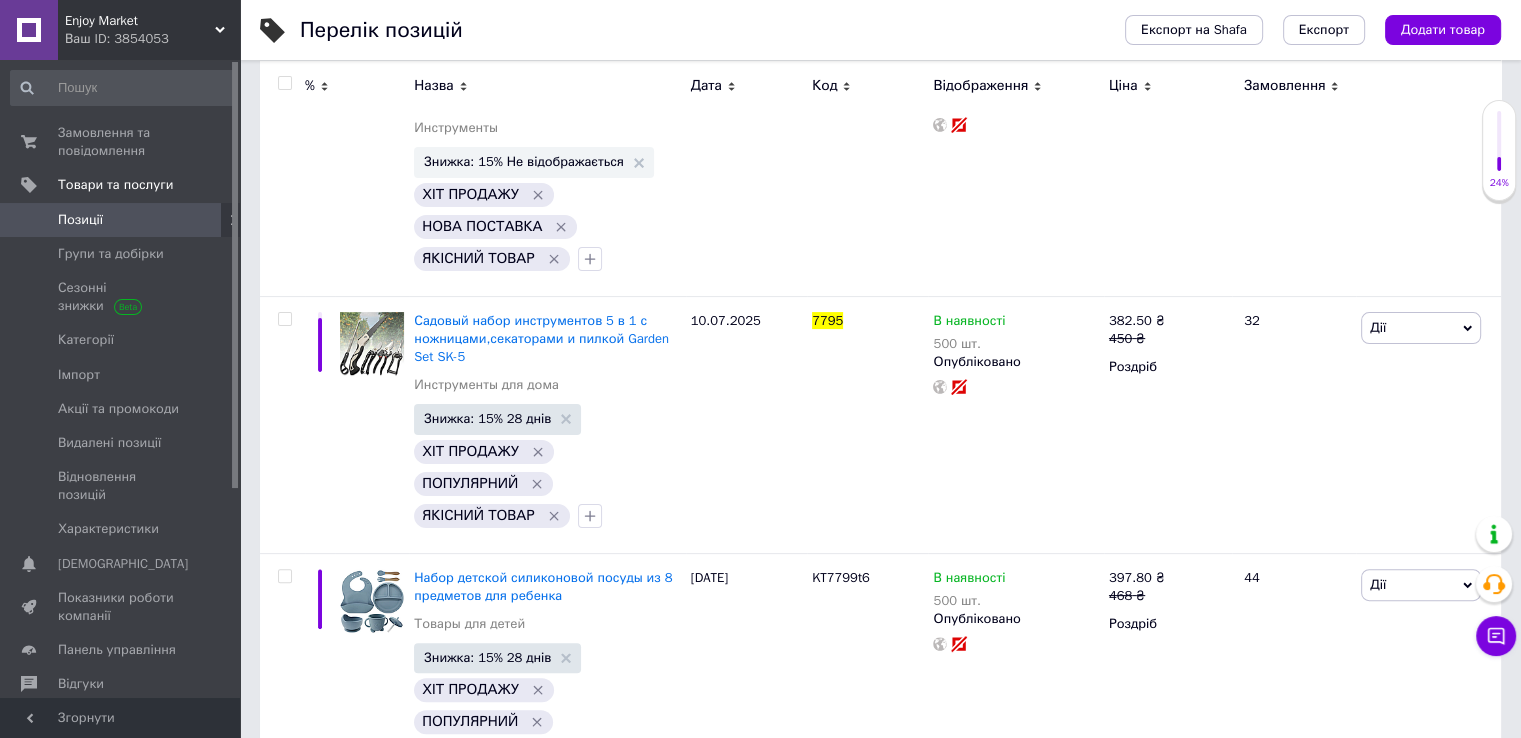 scroll, scrollTop: 337, scrollLeft: 0, axis: vertical 